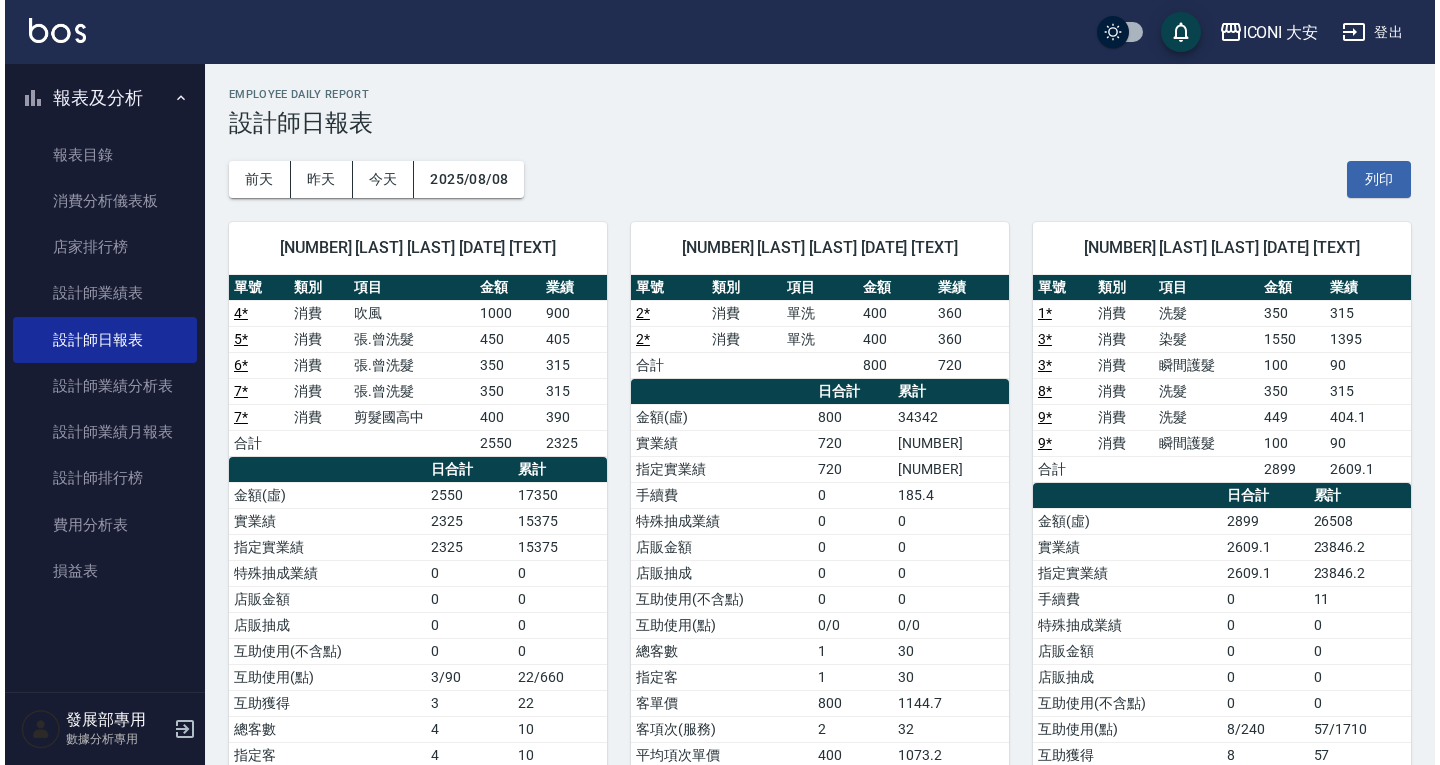 scroll, scrollTop: 0, scrollLeft: 0, axis: both 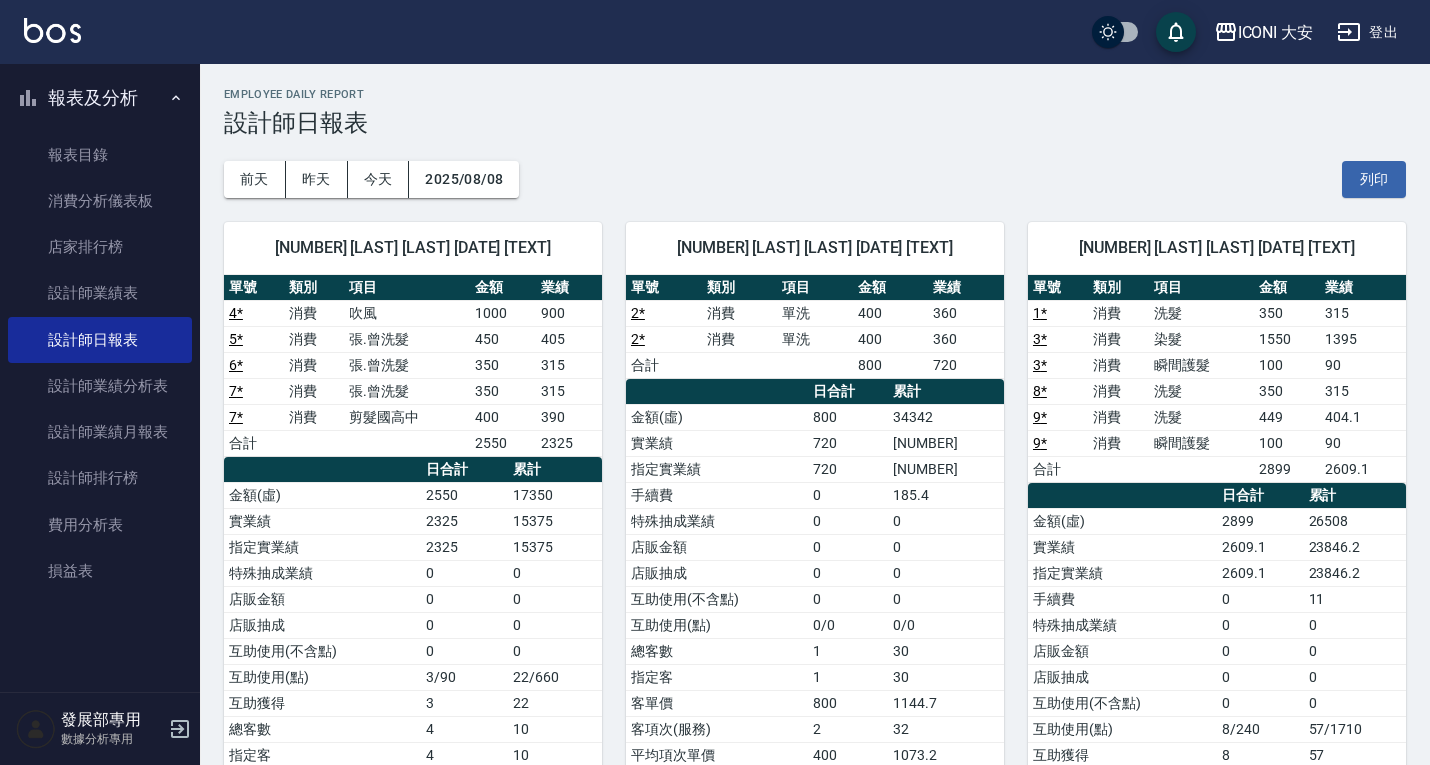 click on "ICONI 大安" at bounding box center [1276, 32] 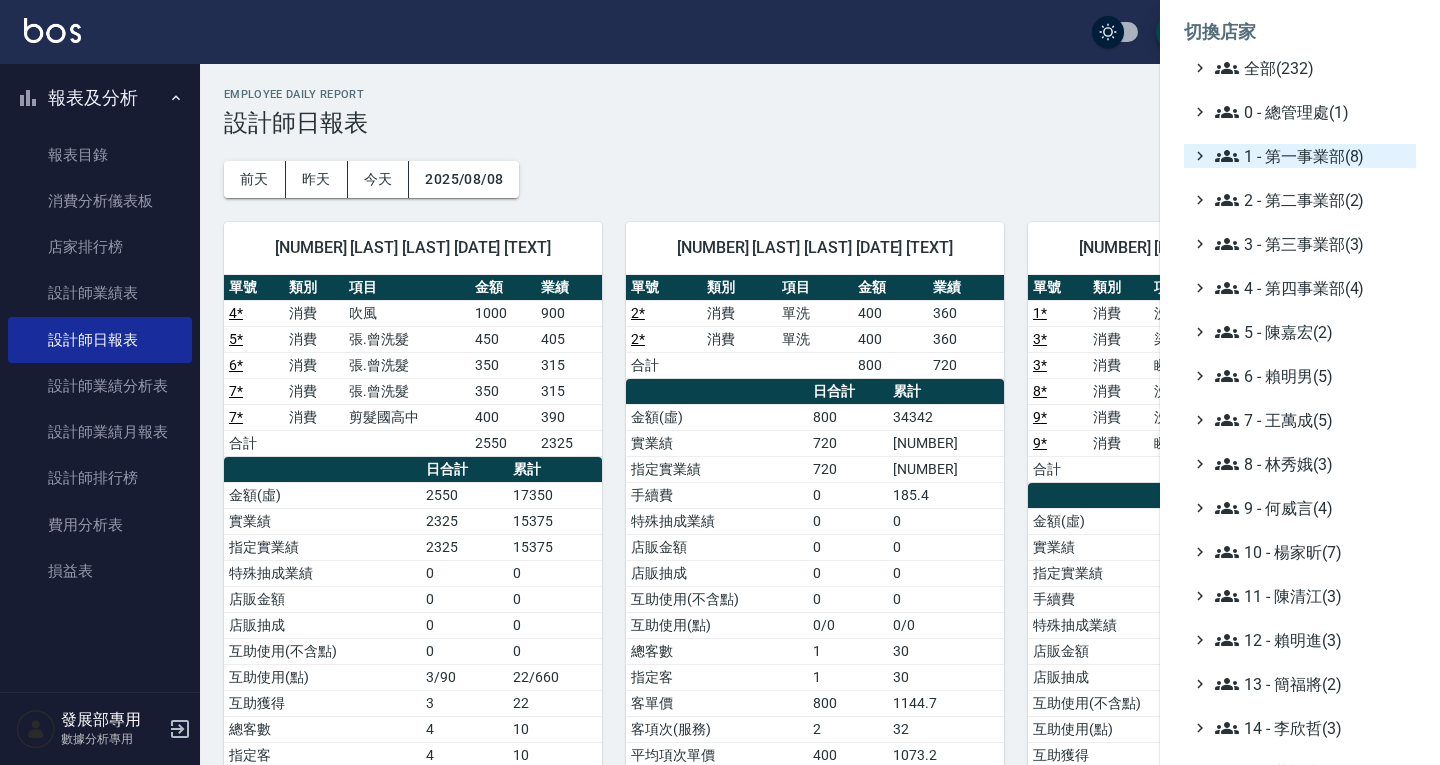 click on "1 - 第一事業部(8)" at bounding box center (1311, 156) 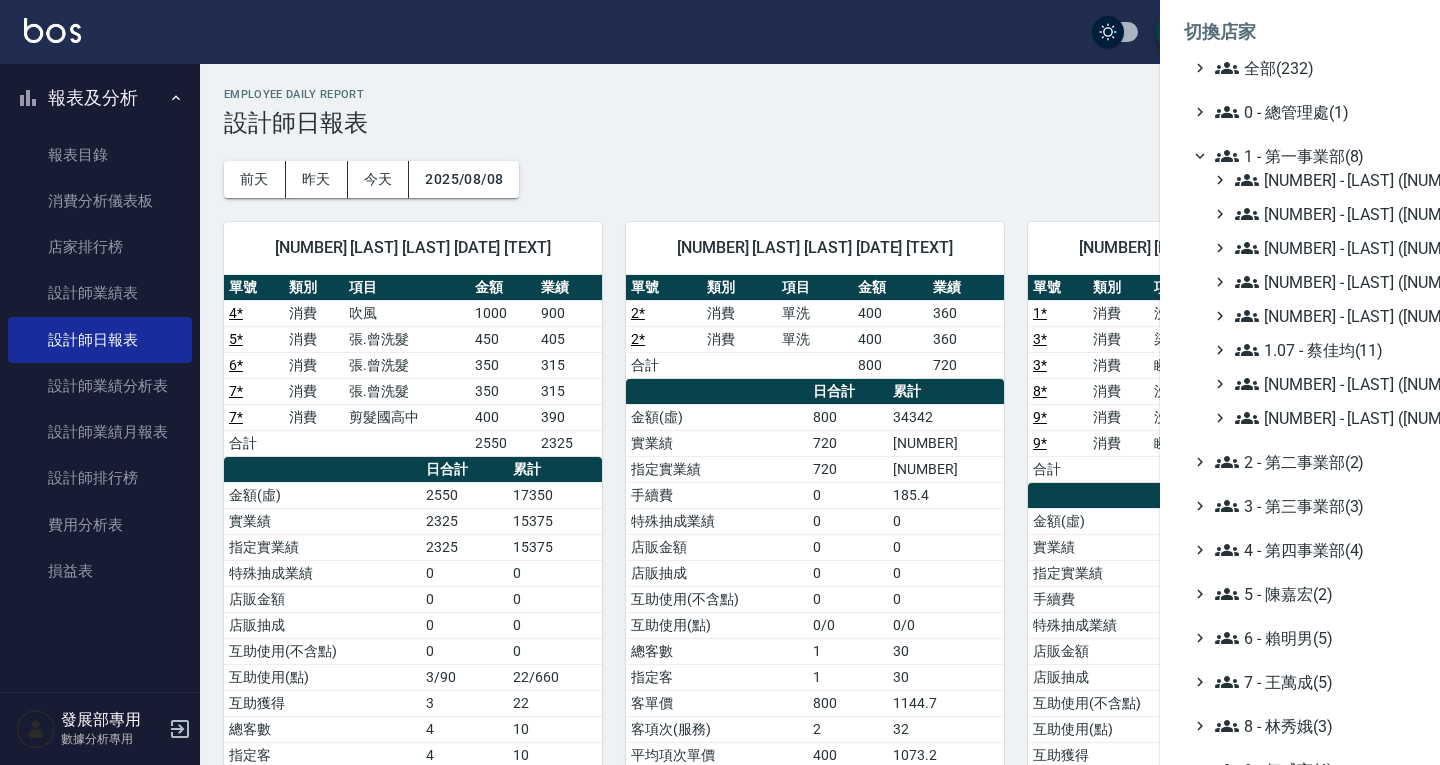 click on "[NUMBER] - [LAST] ([NUMBER]) [NUMBER] - [LAST] ([NUMBER]) [NUMBER] - [LAST] ([NUMBER]) [NUMBER] - [LAST] ([NUMBER]) [NUMBER] - [LAST] ([NUMBER]) [NUMBER] - [LAST] ([NUMBER]) [NUMBER] - [LAST] ([NUMBER]) [NUMBER] - [LAST] ([NUMBER])" at bounding box center [1310, 299] 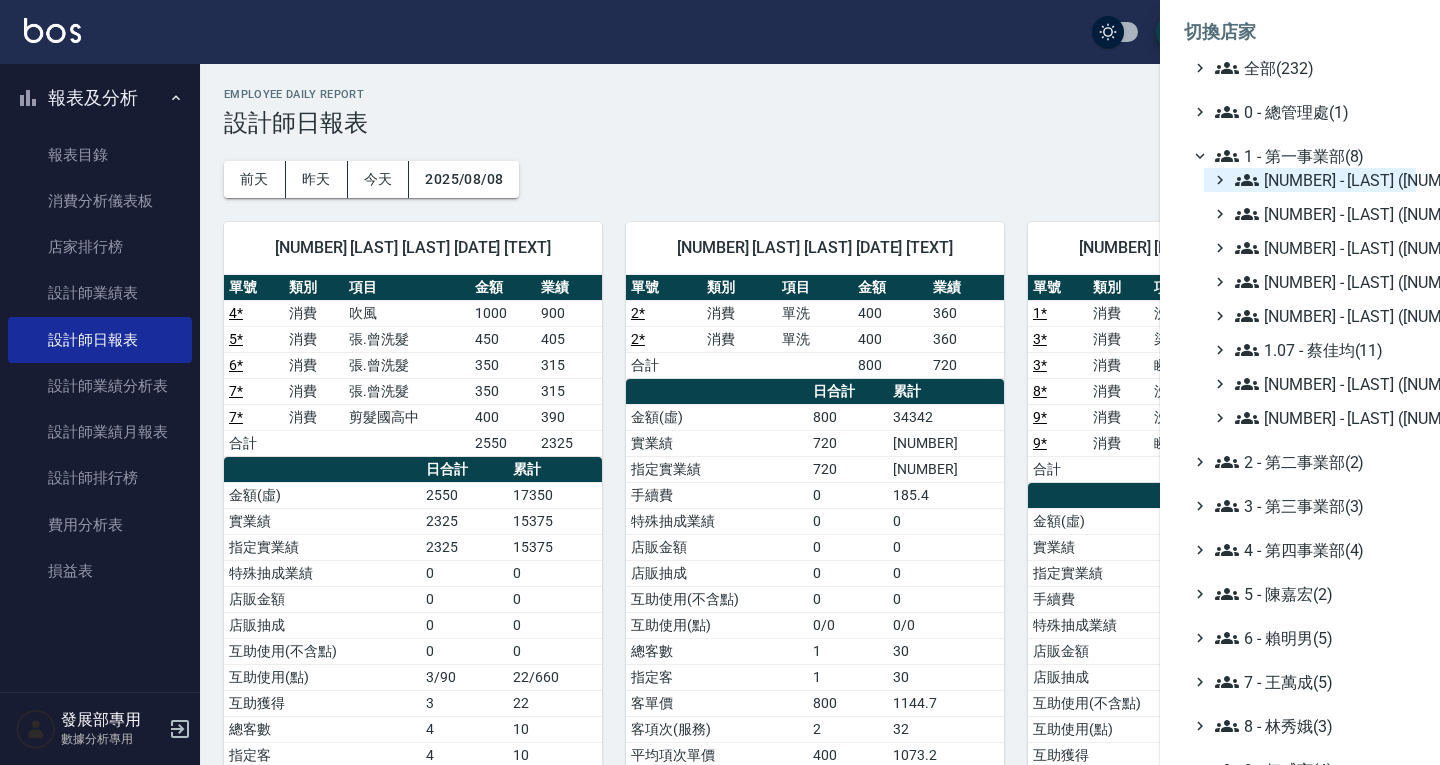 click on "[NUMBER] - [LAST] ([NUMBER])" at bounding box center [1321, 180] 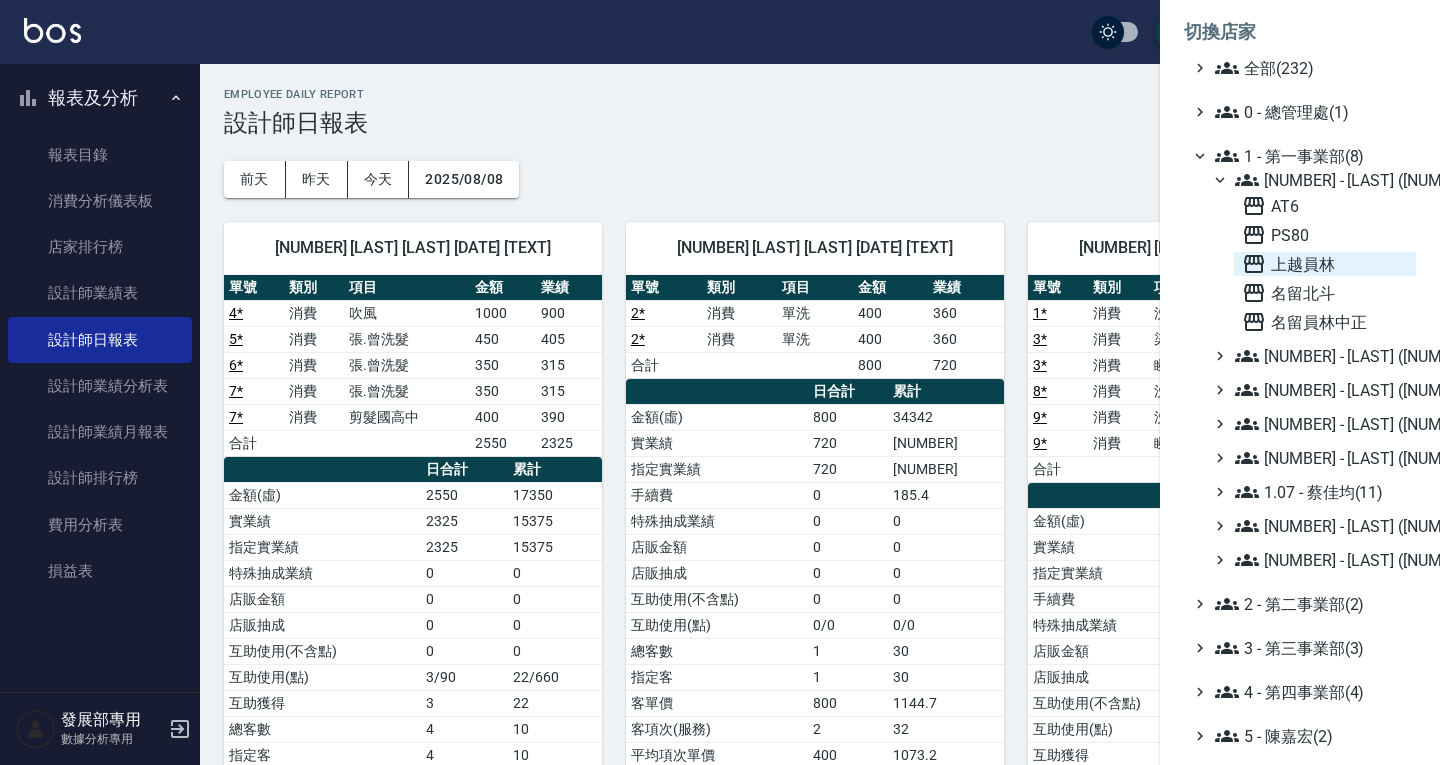 click on "上越員林" at bounding box center [1325, 264] 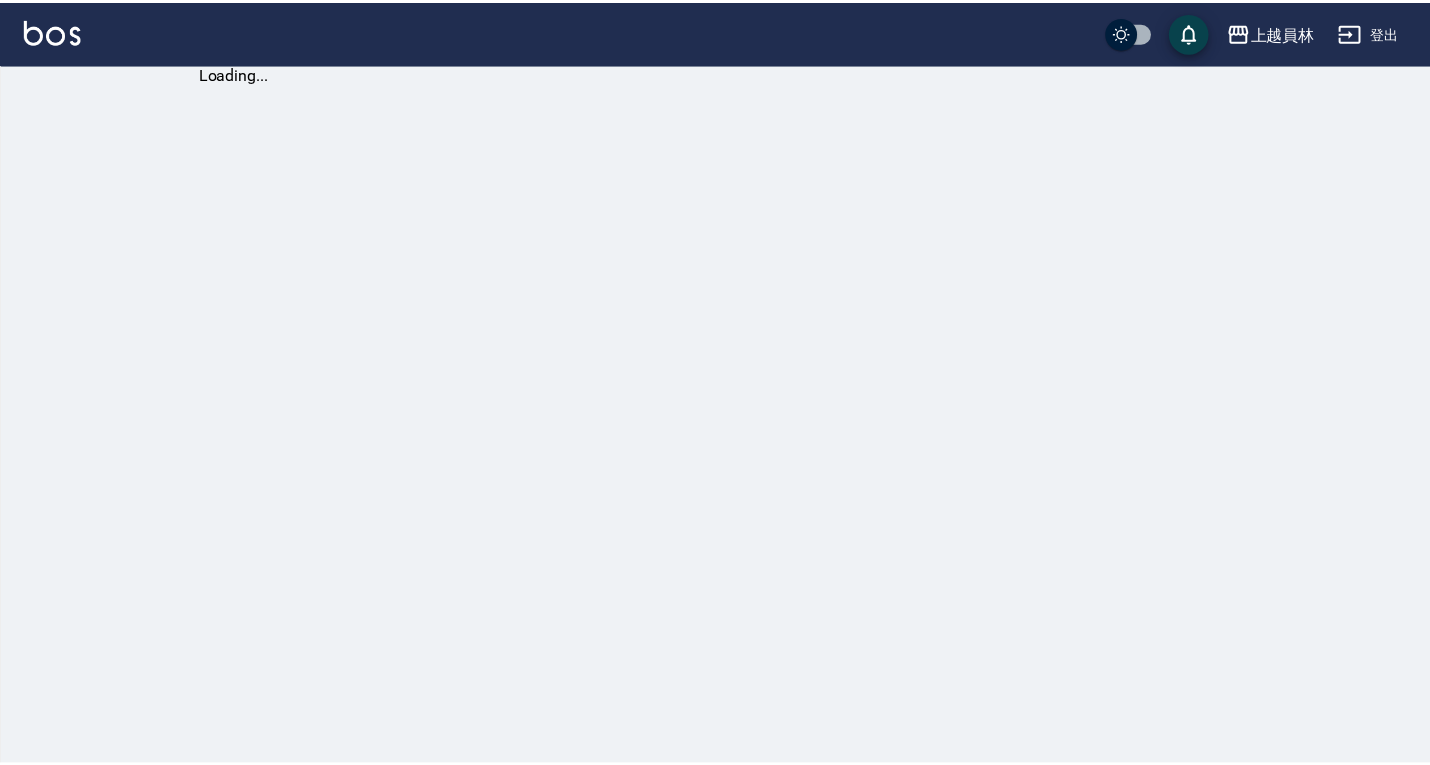 scroll, scrollTop: 0, scrollLeft: 0, axis: both 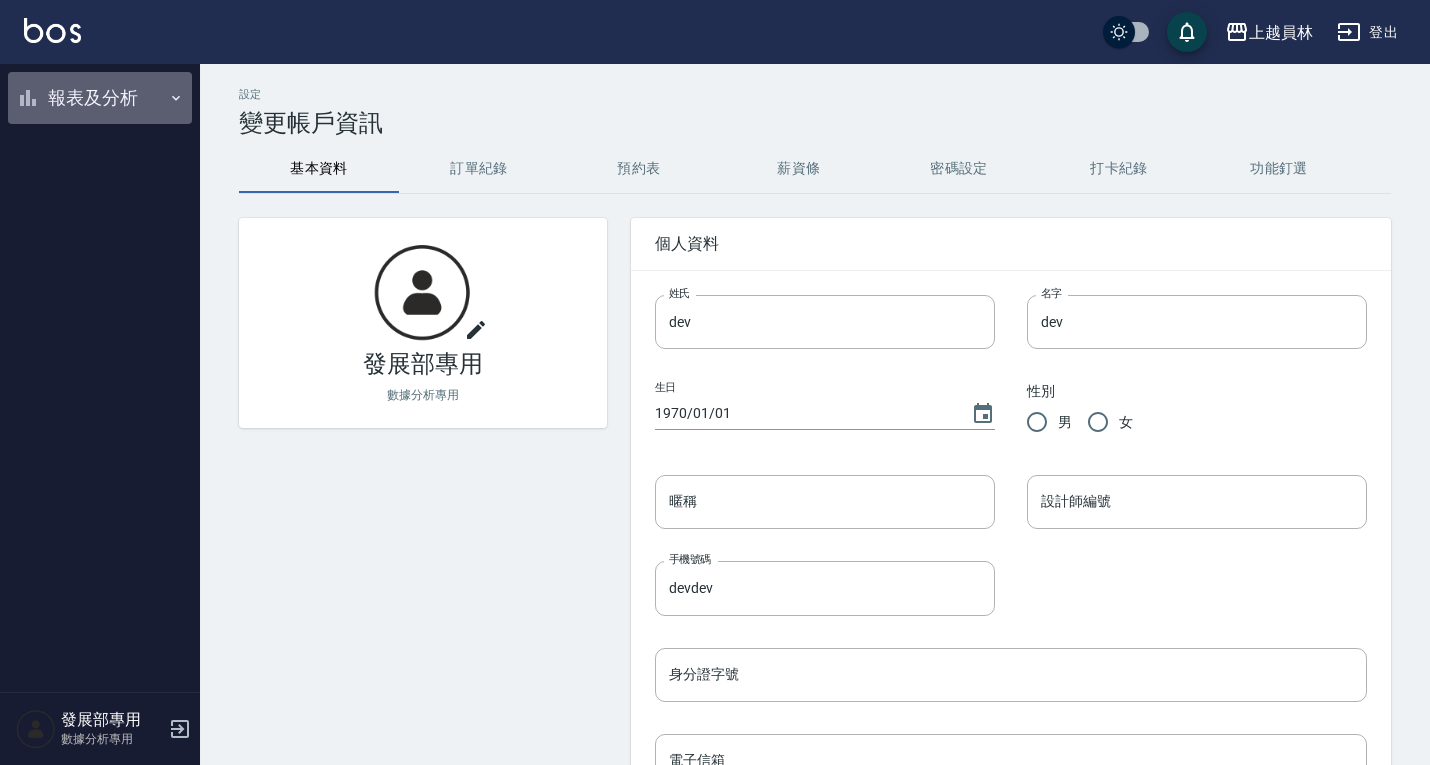 click on "報表及分析" at bounding box center [100, 98] 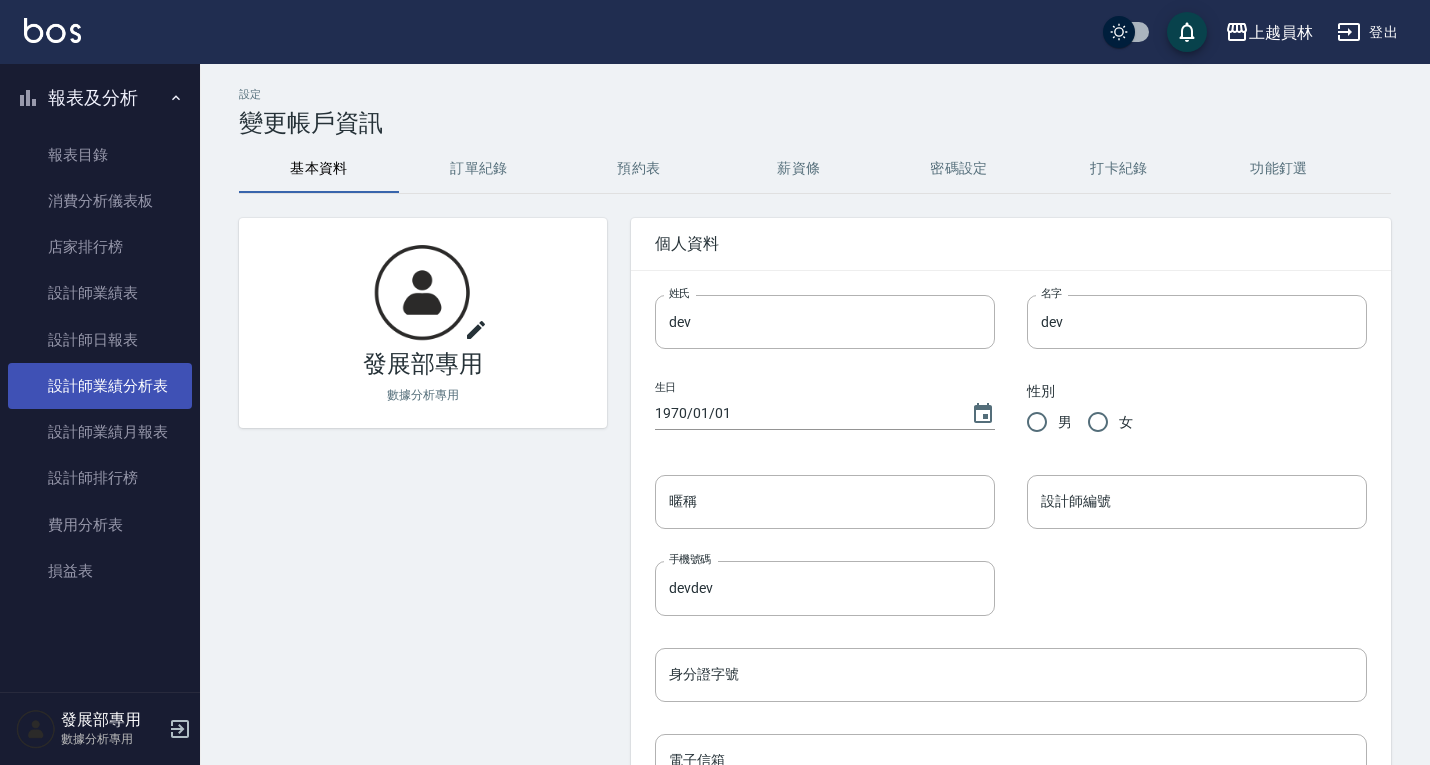 click on "設計師業績分析表" at bounding box center [100, 386] 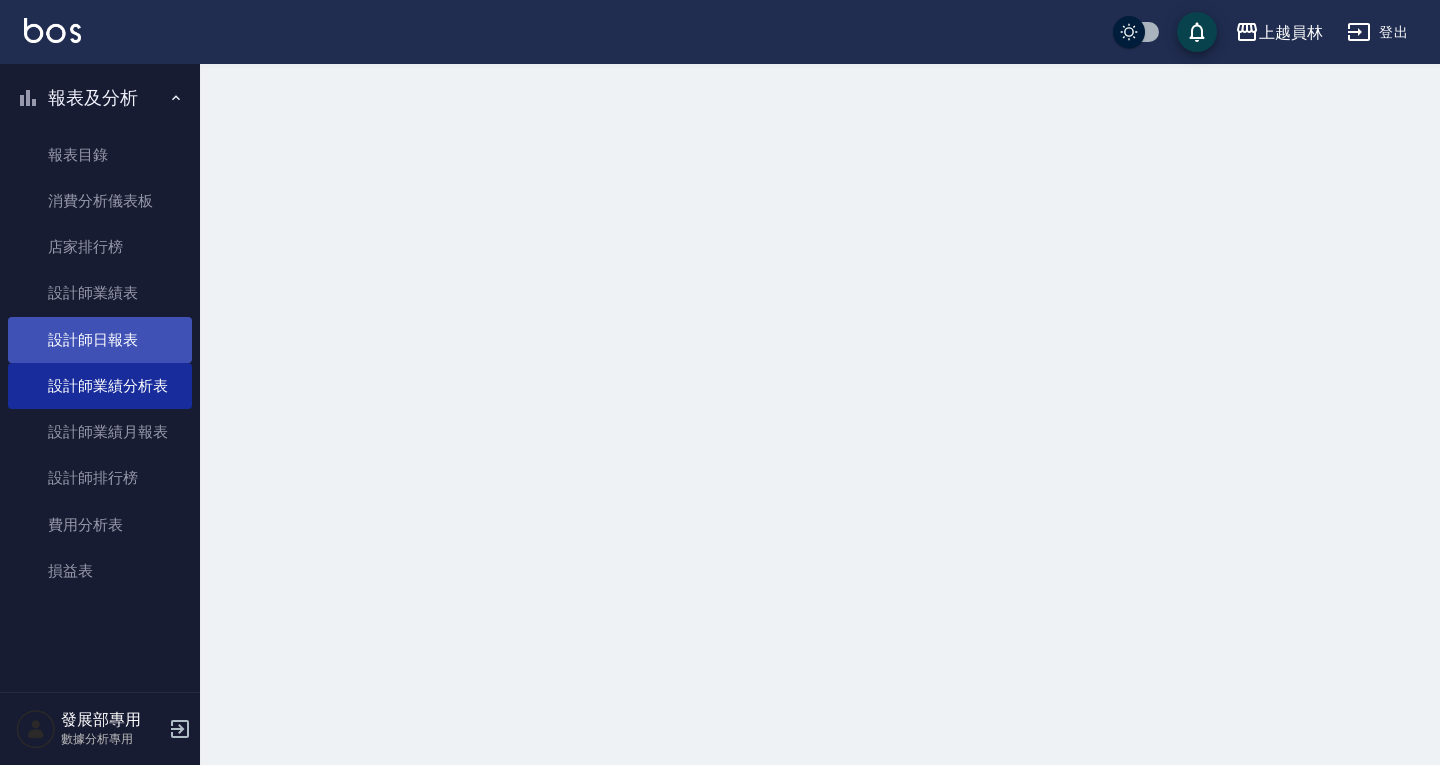 click on "設計師日報表" at bounding box center (100, 340) 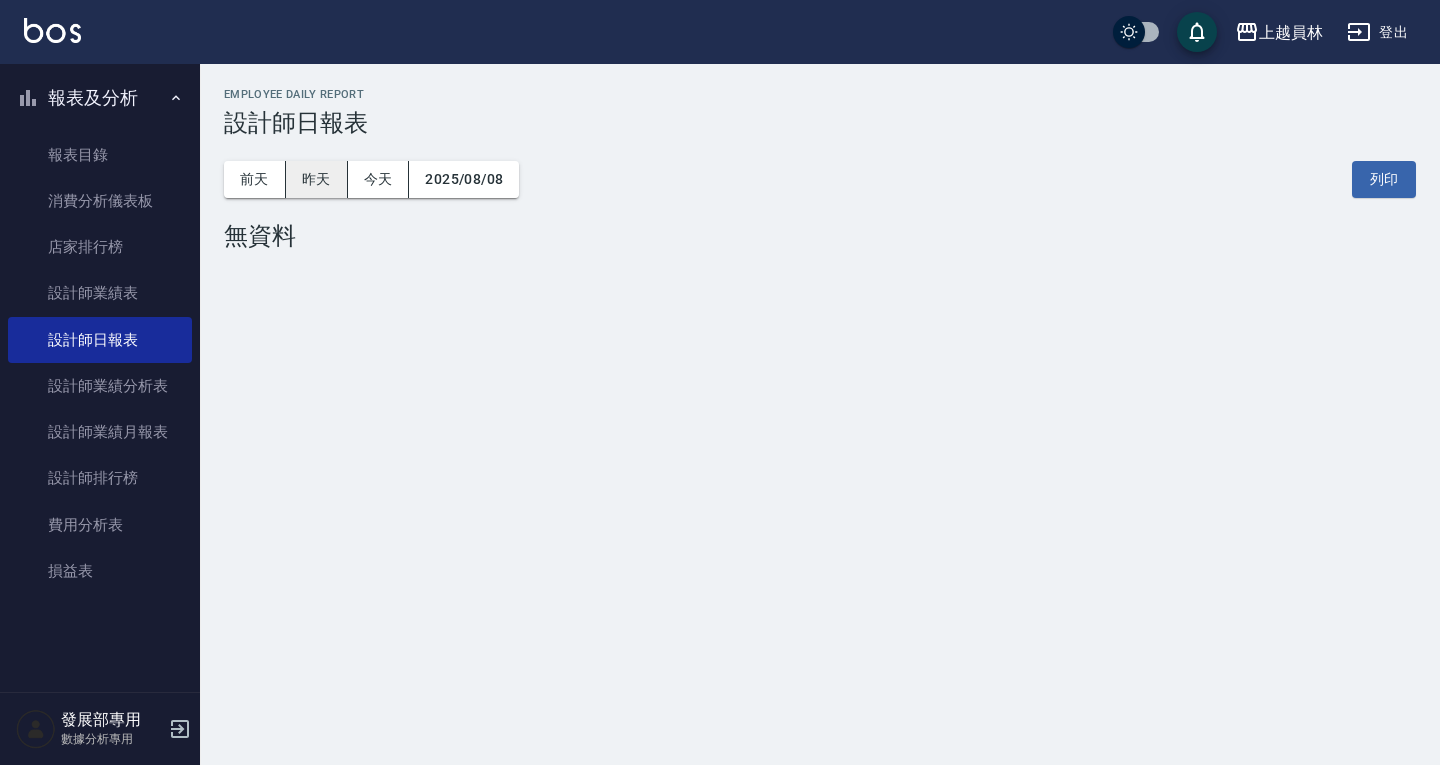 click on "昨天" at bounding box center [317, 179] 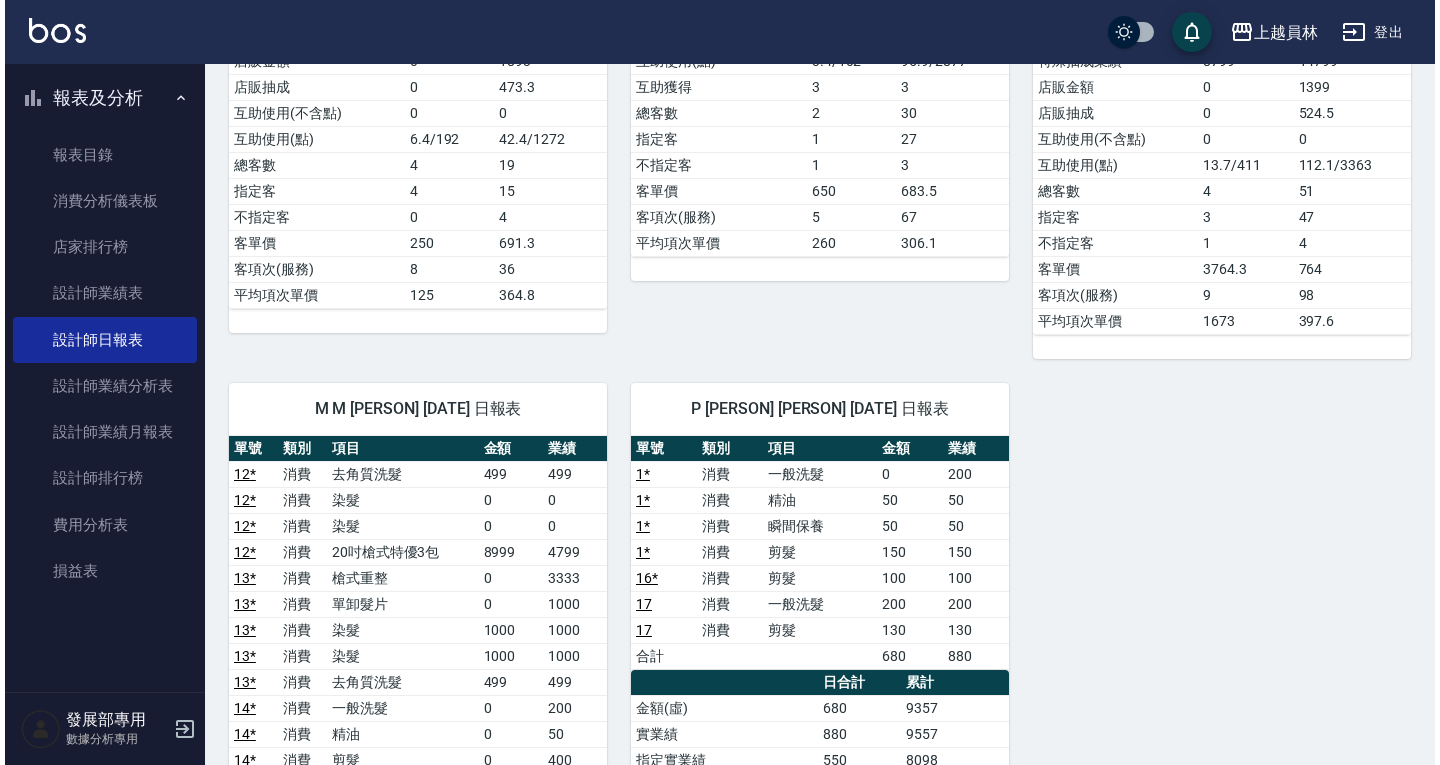 scroll, scrollTop: 500, scrollLeft: 0, axis: vertical 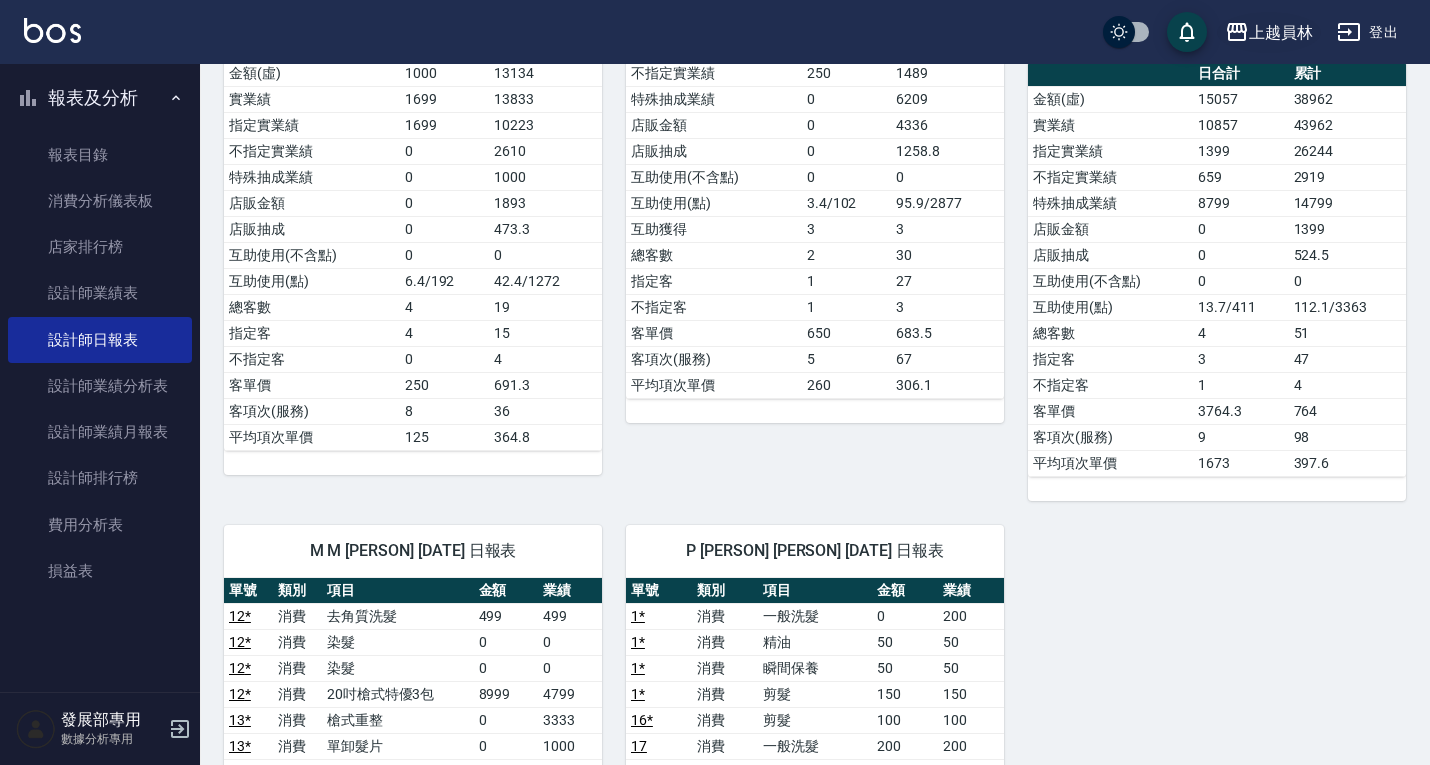 click on "上越員林" at bounding box center [1281, 32] 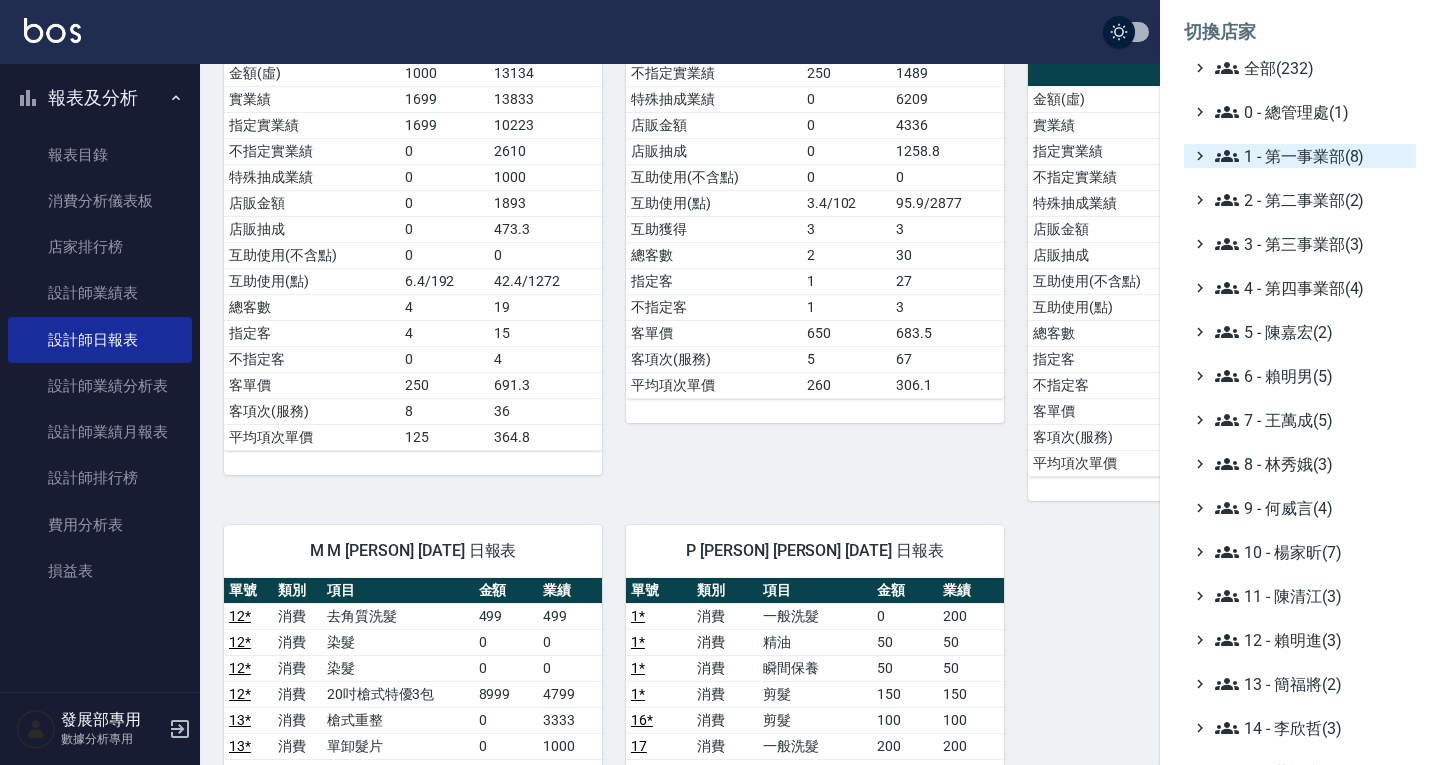 click on "1 - 第一事業部(8)" at bounding box center [1311, 156] 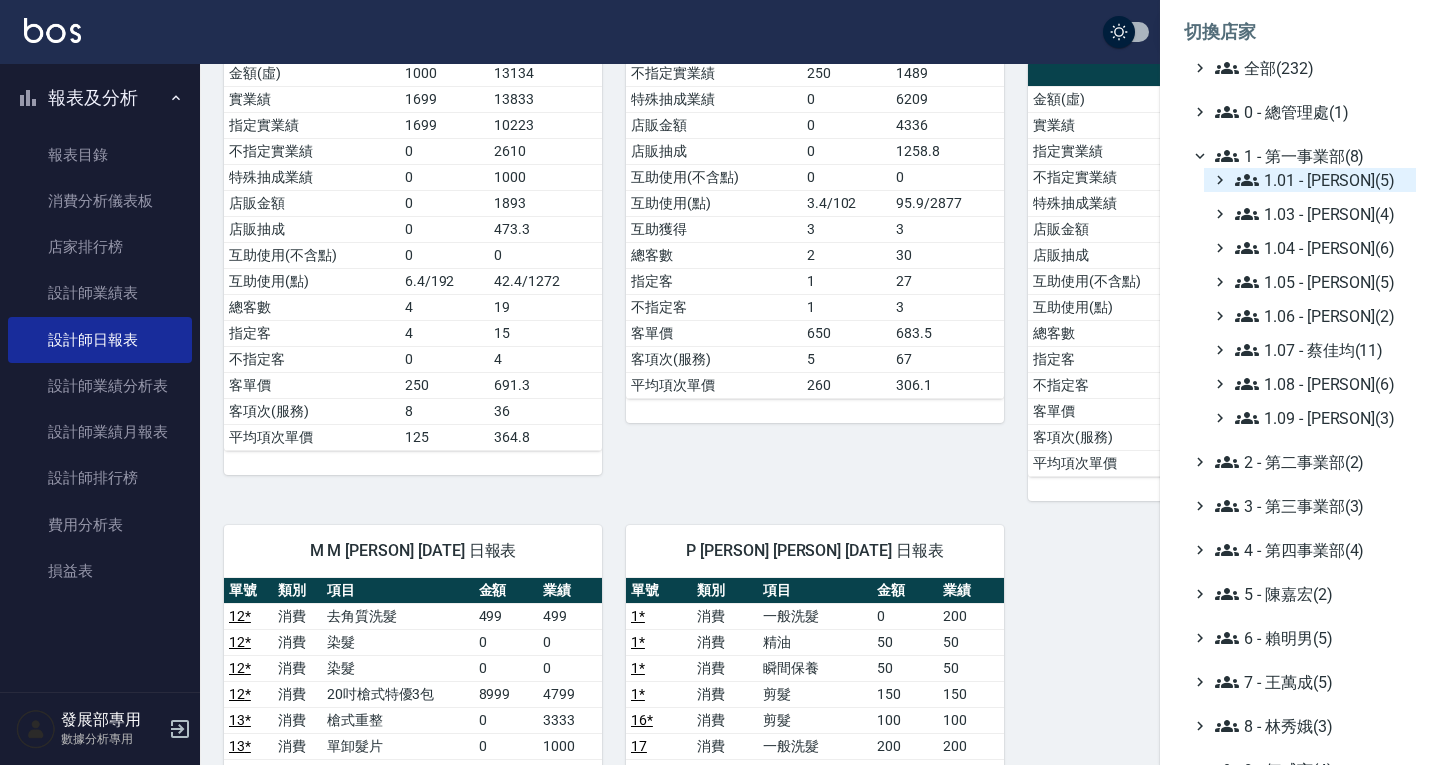 click on "1.01 - 鄭洞樂(5)" at bounding box center (1321, 180) 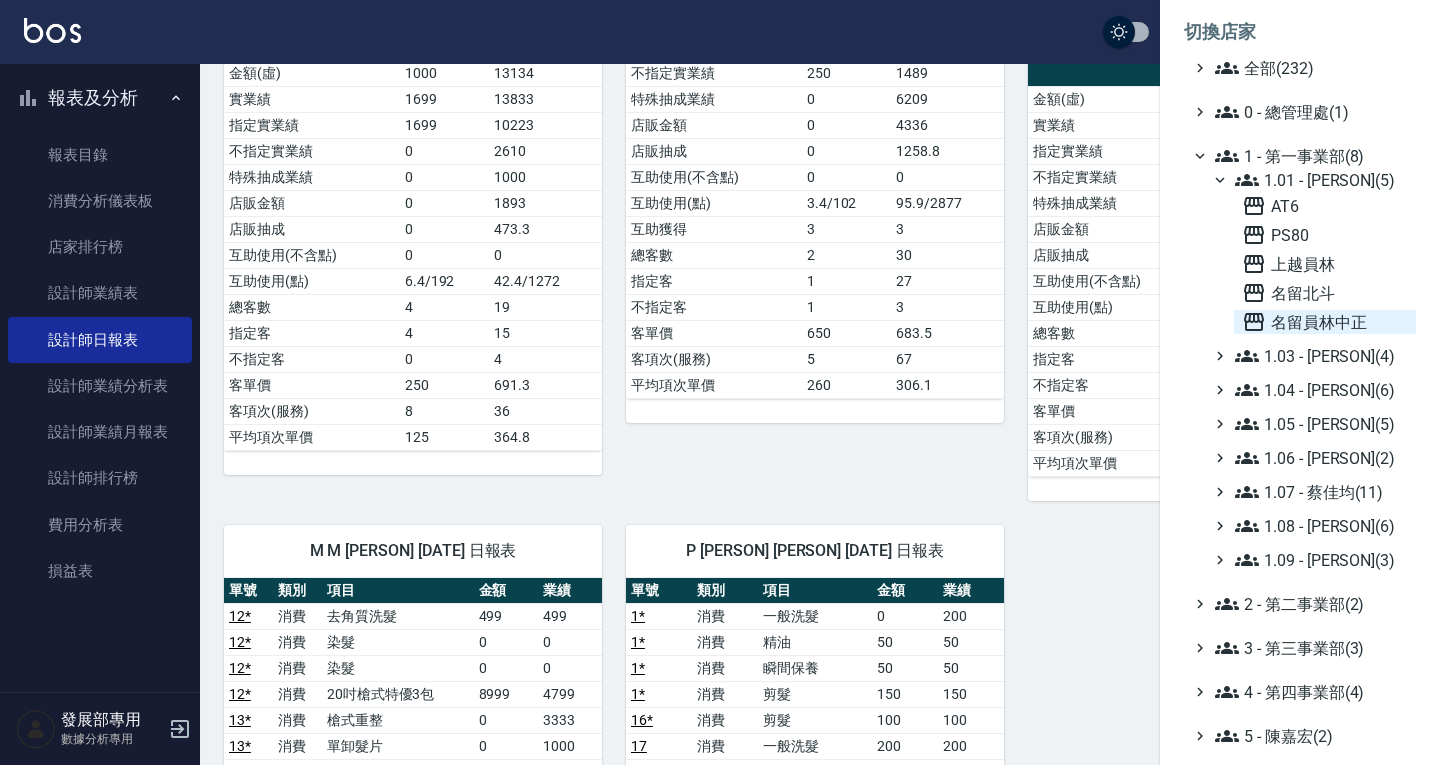 click on "名留員林中正" at bounding box center (1325, 322) 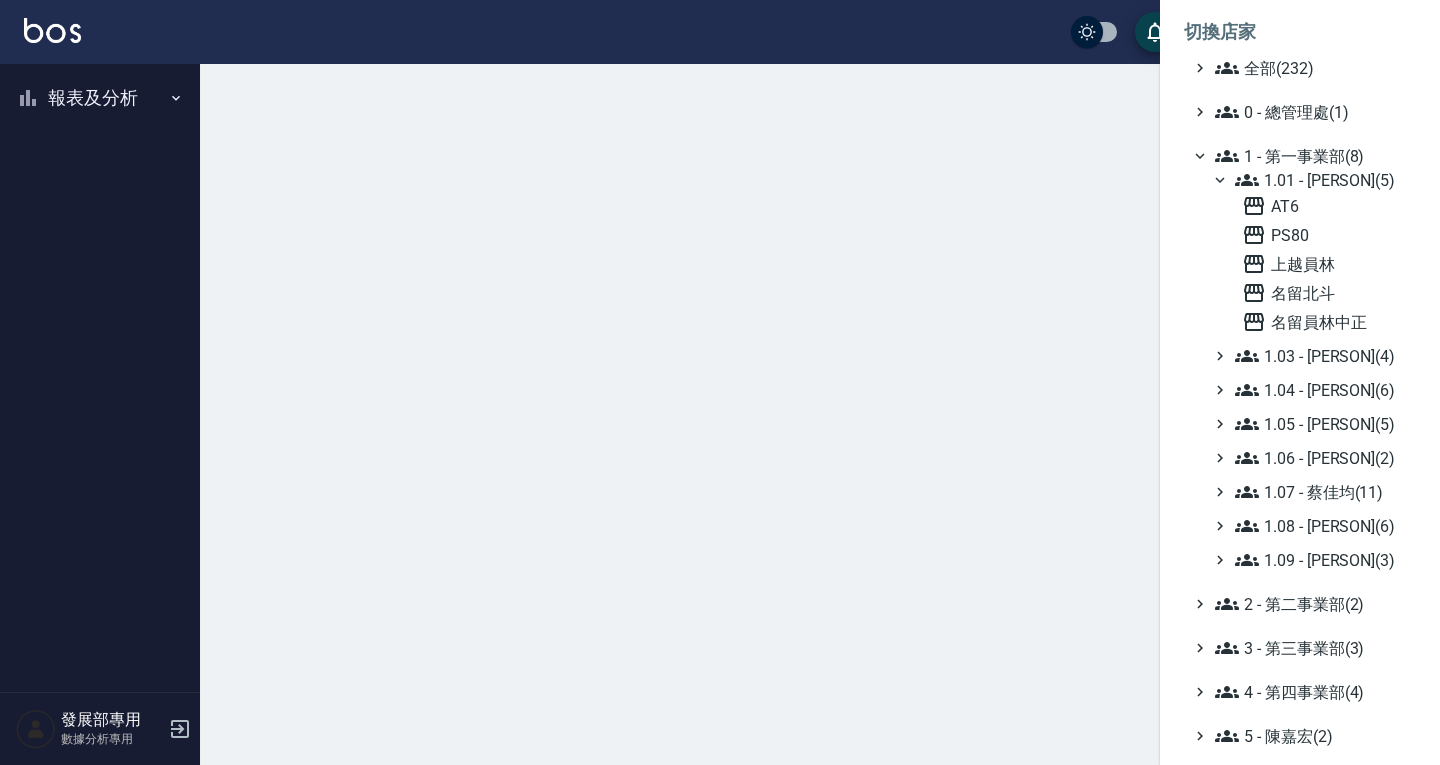 scroll, scrollTop: 0, scrollLeft: 0, axis: both 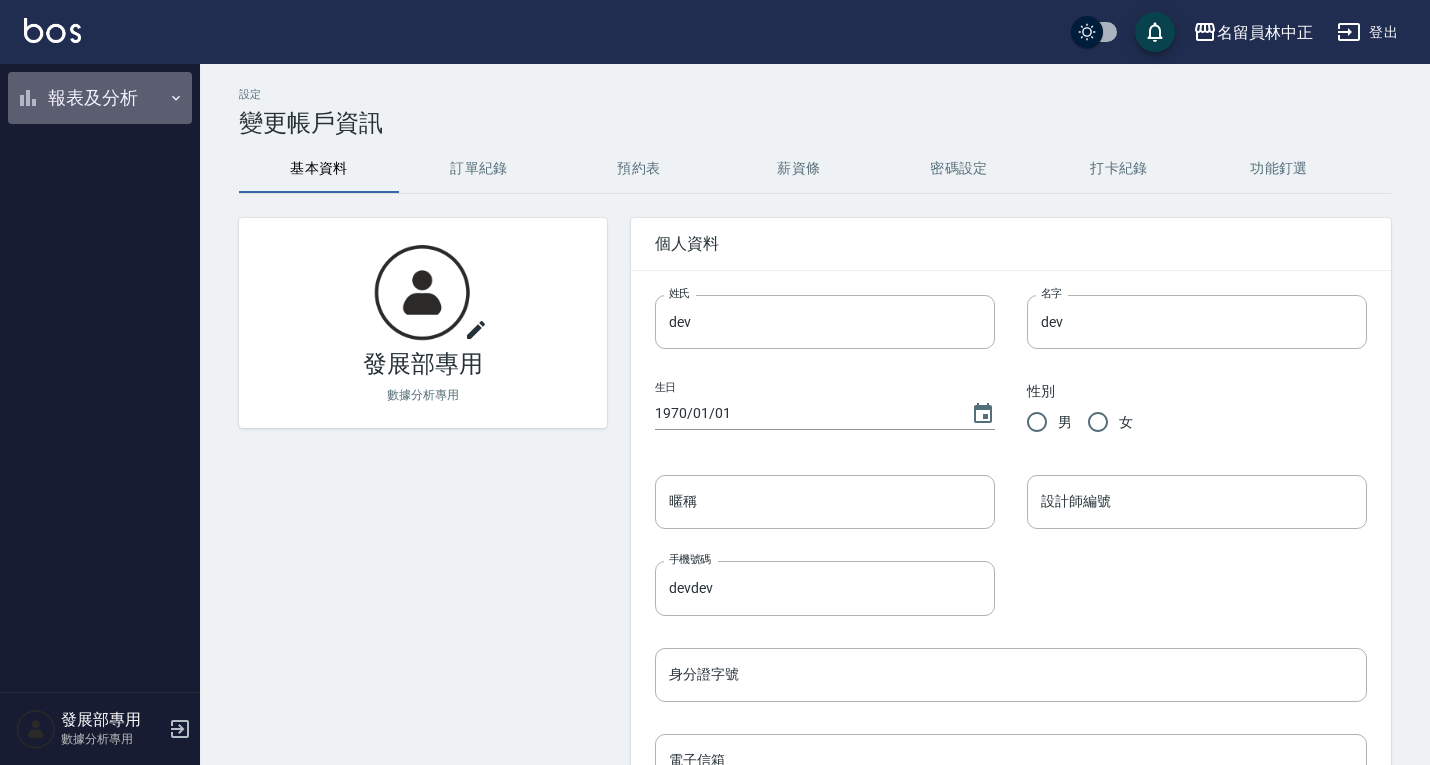 click on "報表及分析" at bounding box center [100, 98] 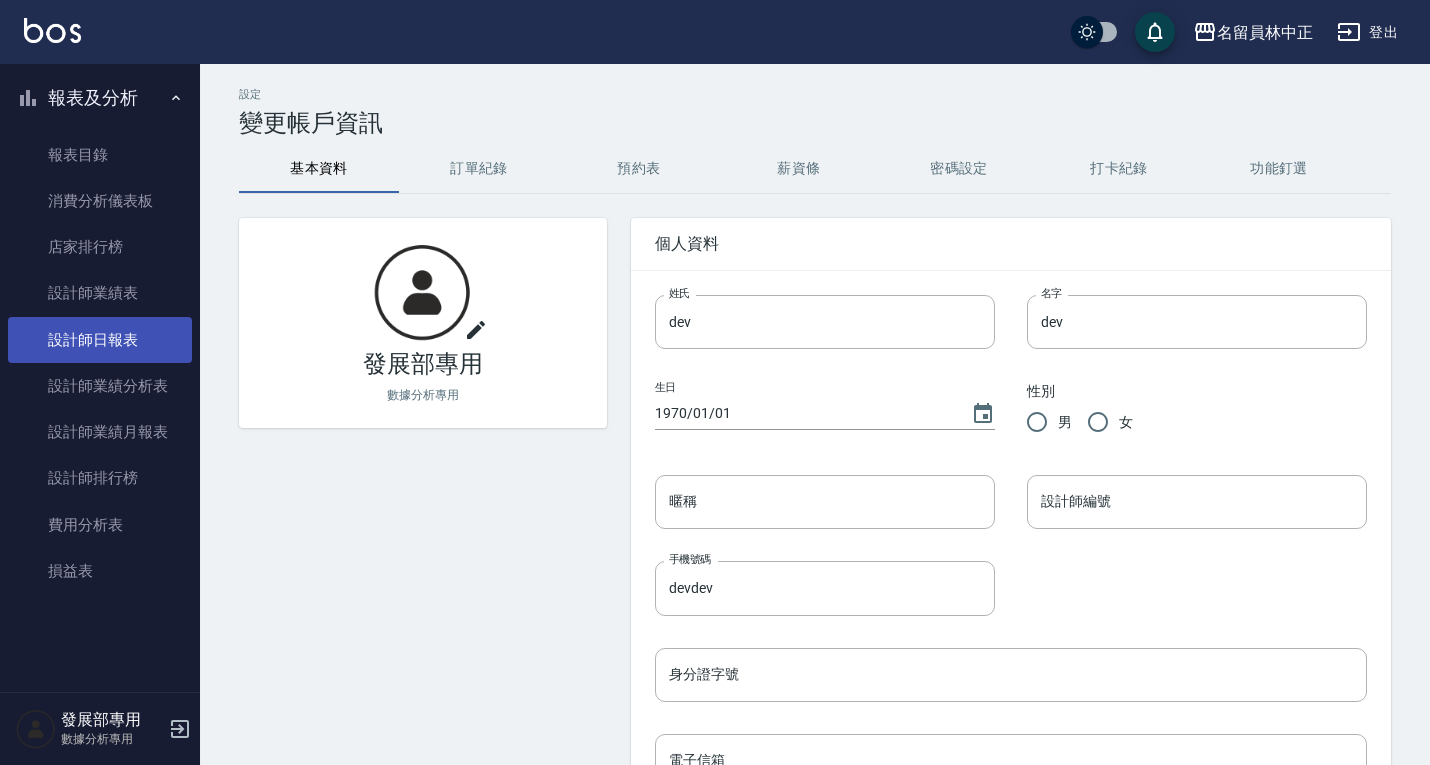 click on "設計師日報表" at bounding box center [100, 340] 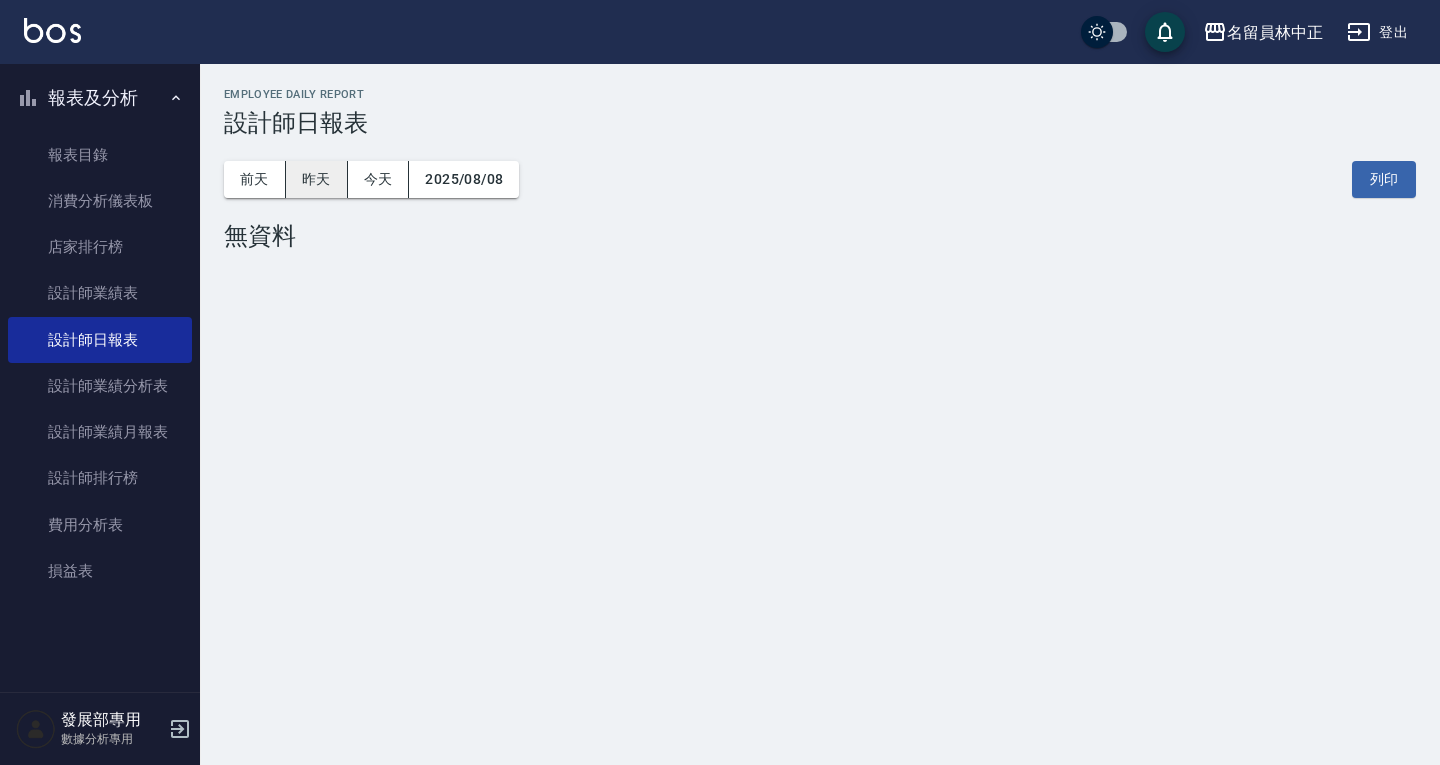 click on "昨天" at bounding box center [317, 179] 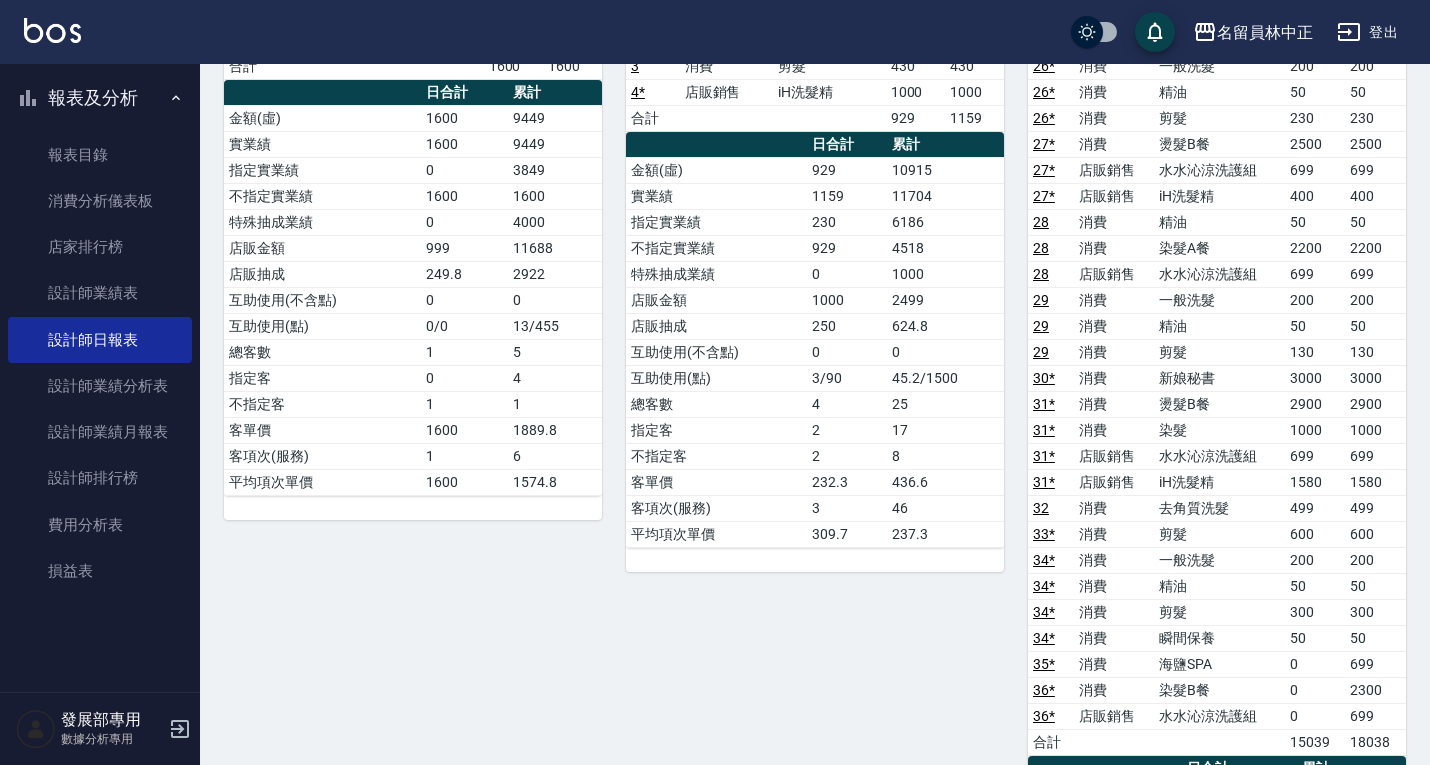 scroll, scrollTop: 300, scrollLeft: 0, axis: vertical 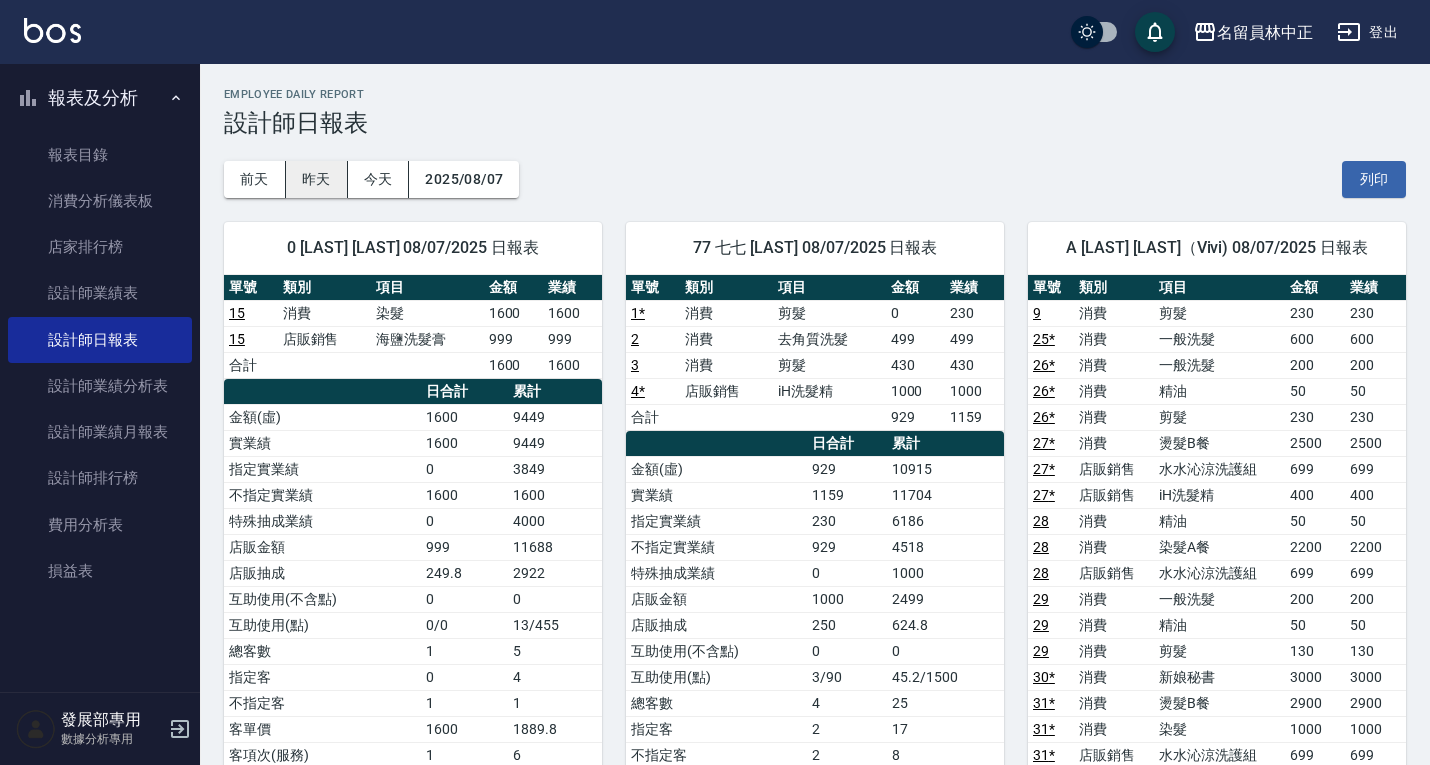 click on "昨天" at bounding box center (317, 179) 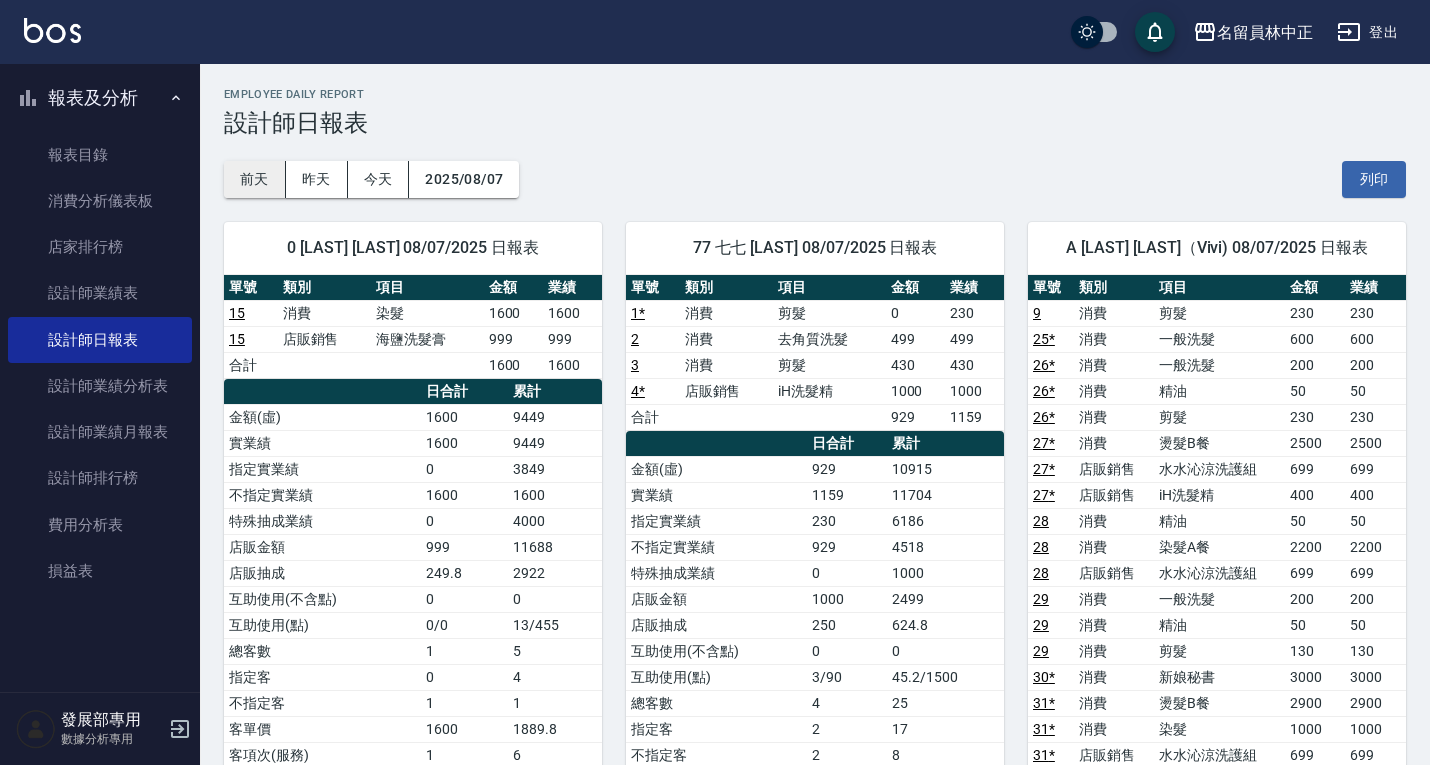 click on "前天" at bounding box center (255, 179) 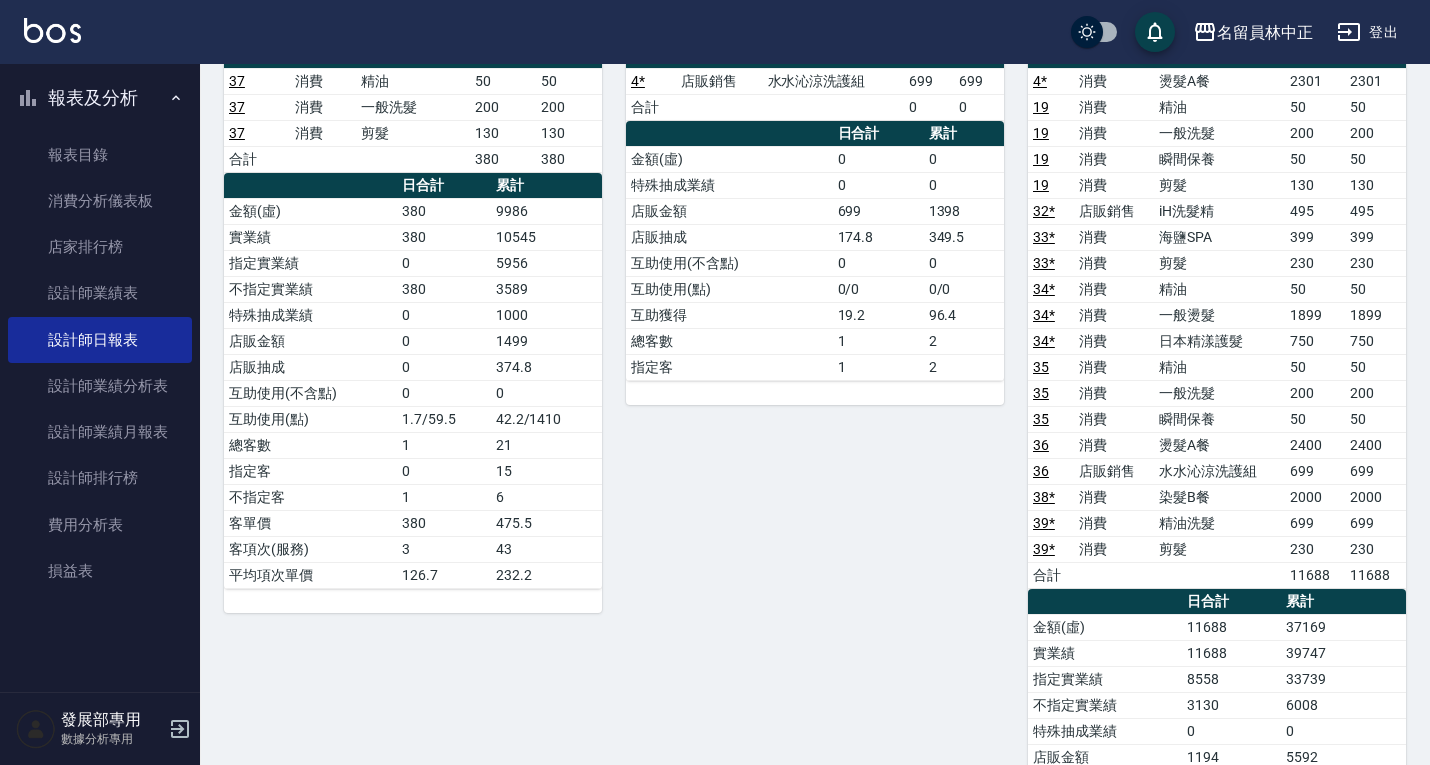 scroll, scrollTop: 0, scrollLeft: 0, axis: both 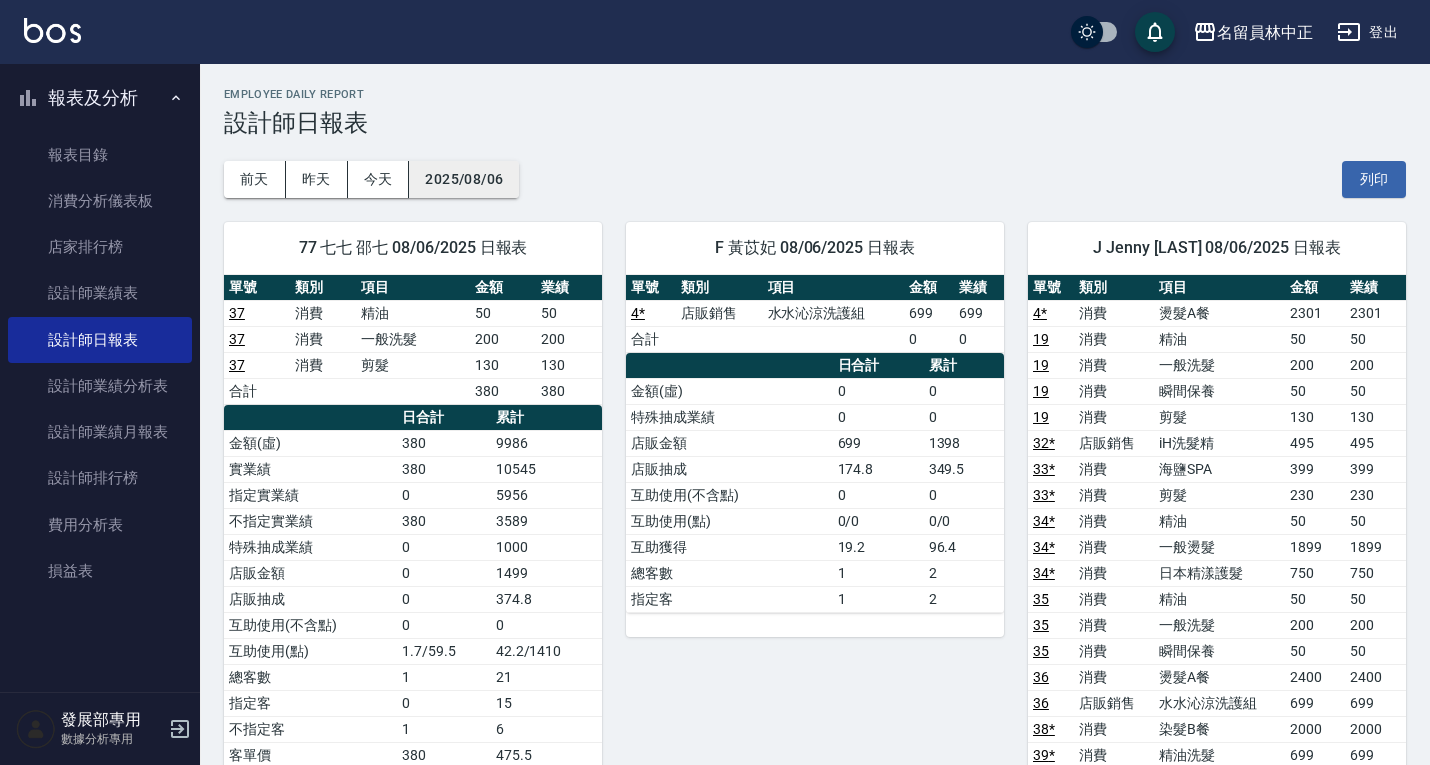 click on "2025/08/06" at bounding box center [464, 179] 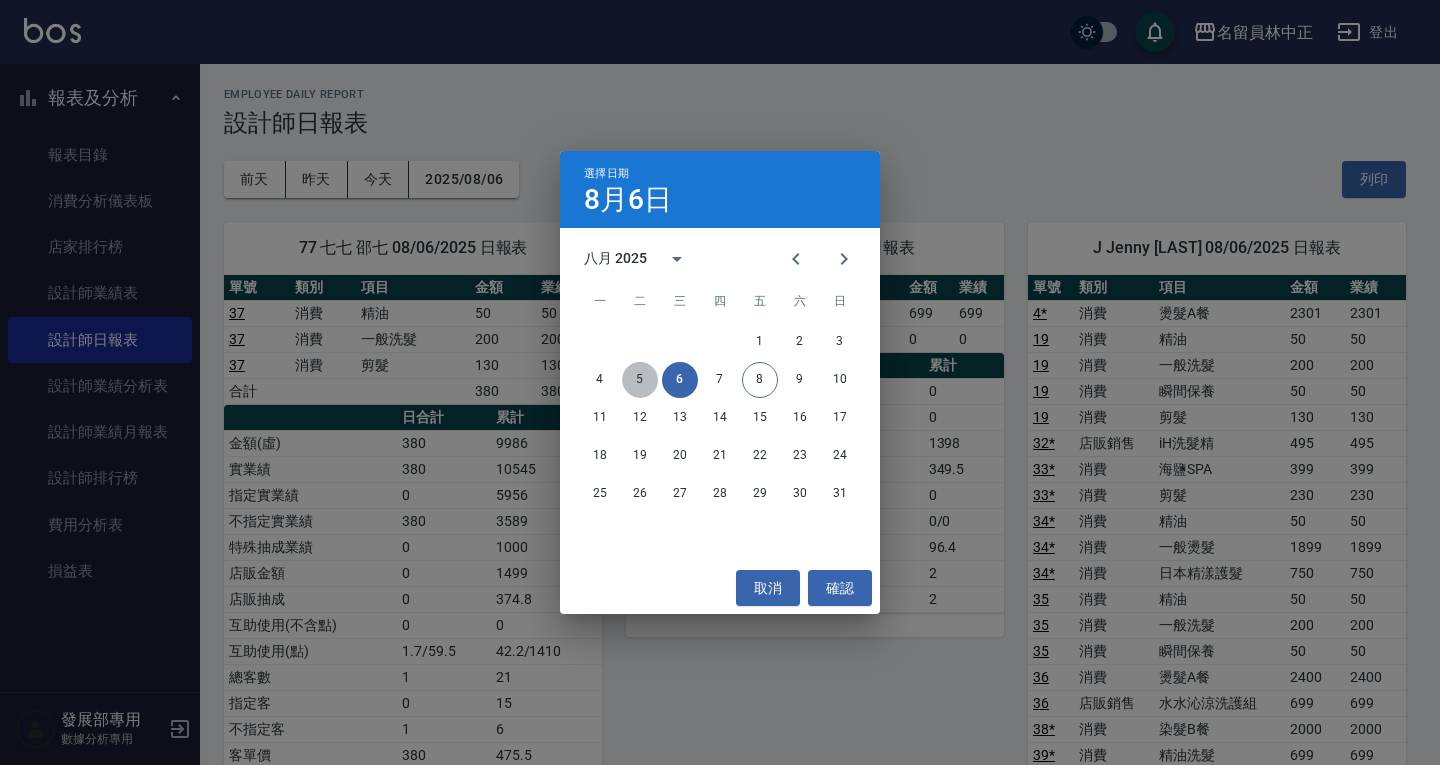 click on "5" at bounding box center [640, 380] 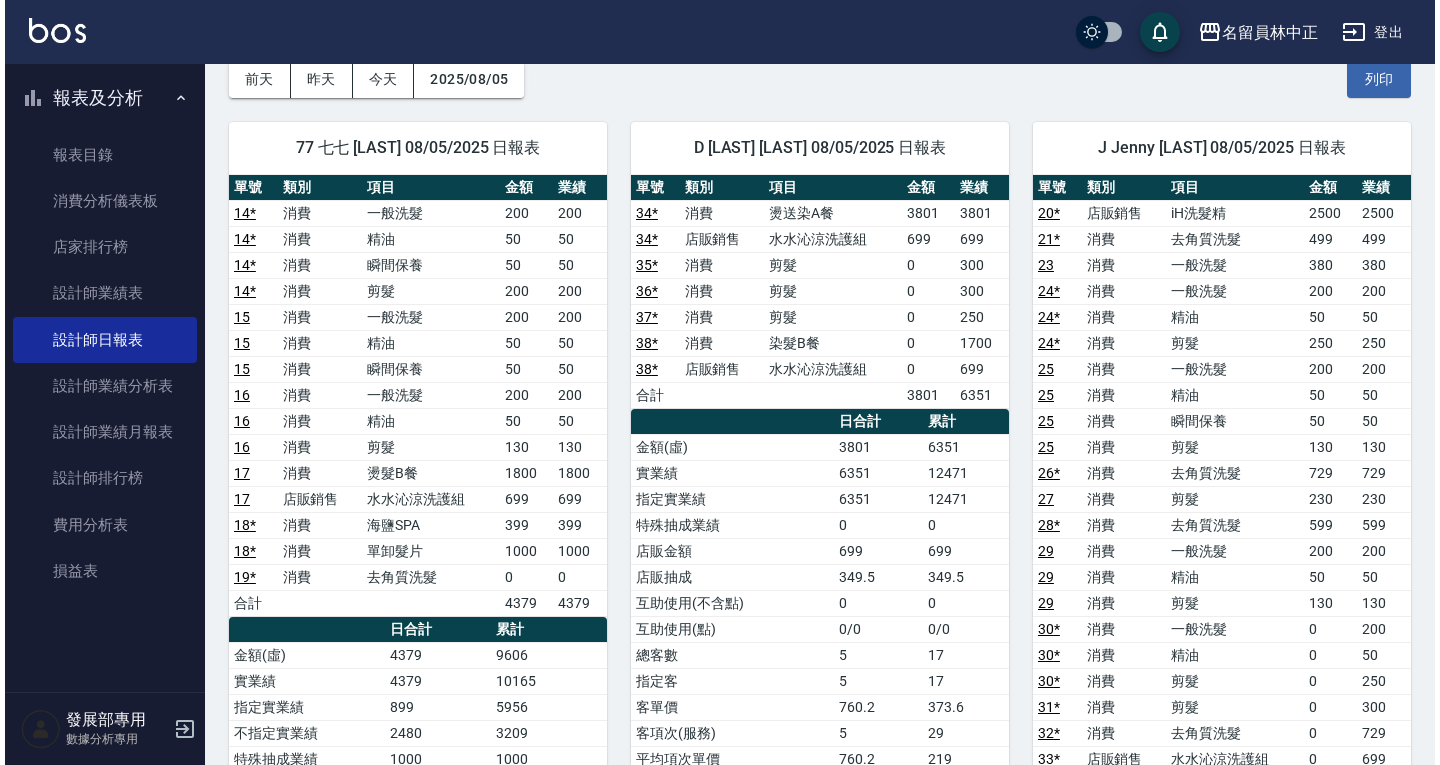 scroll, scrollTop: 0, scrollLeft: 0, axis: both 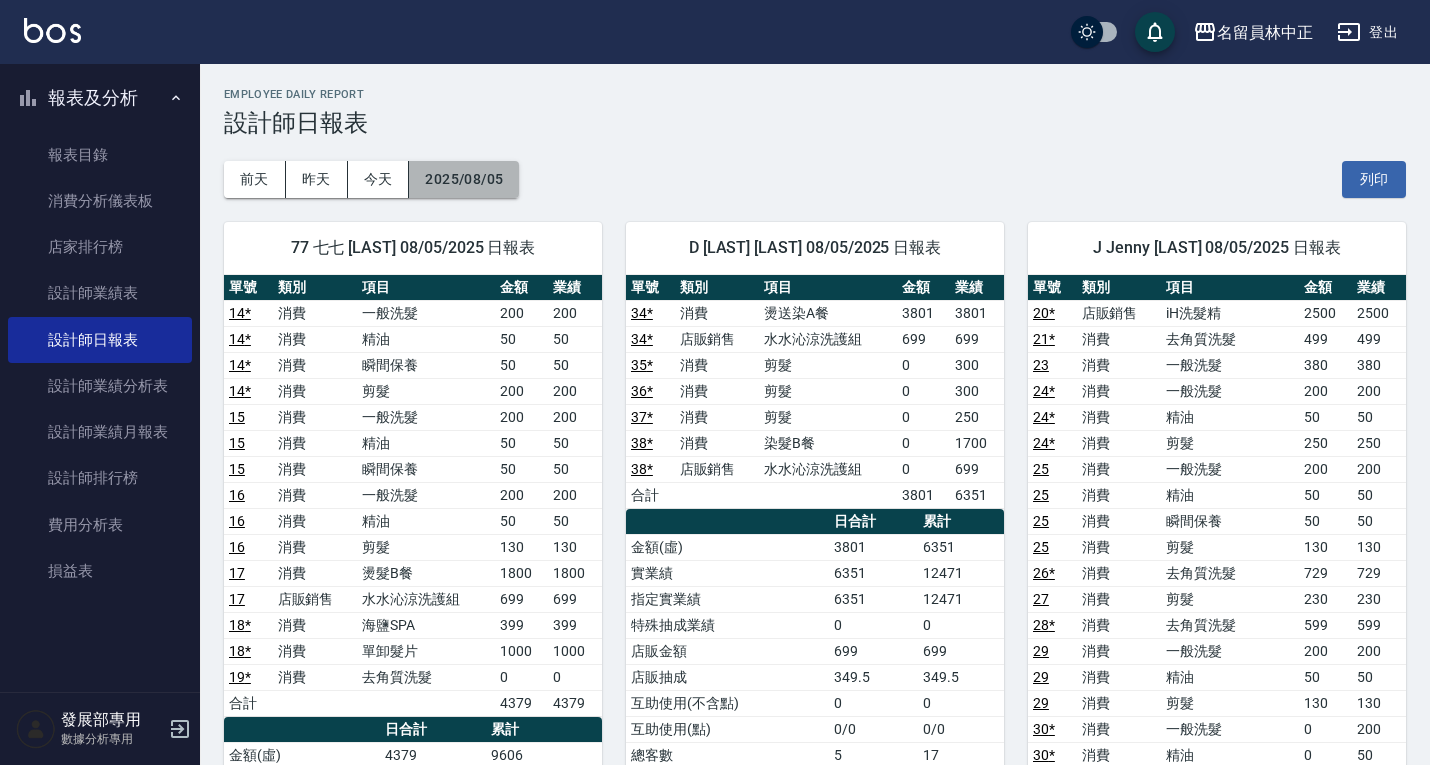 click on "2025/08/05" at bounding box center (464, 179) 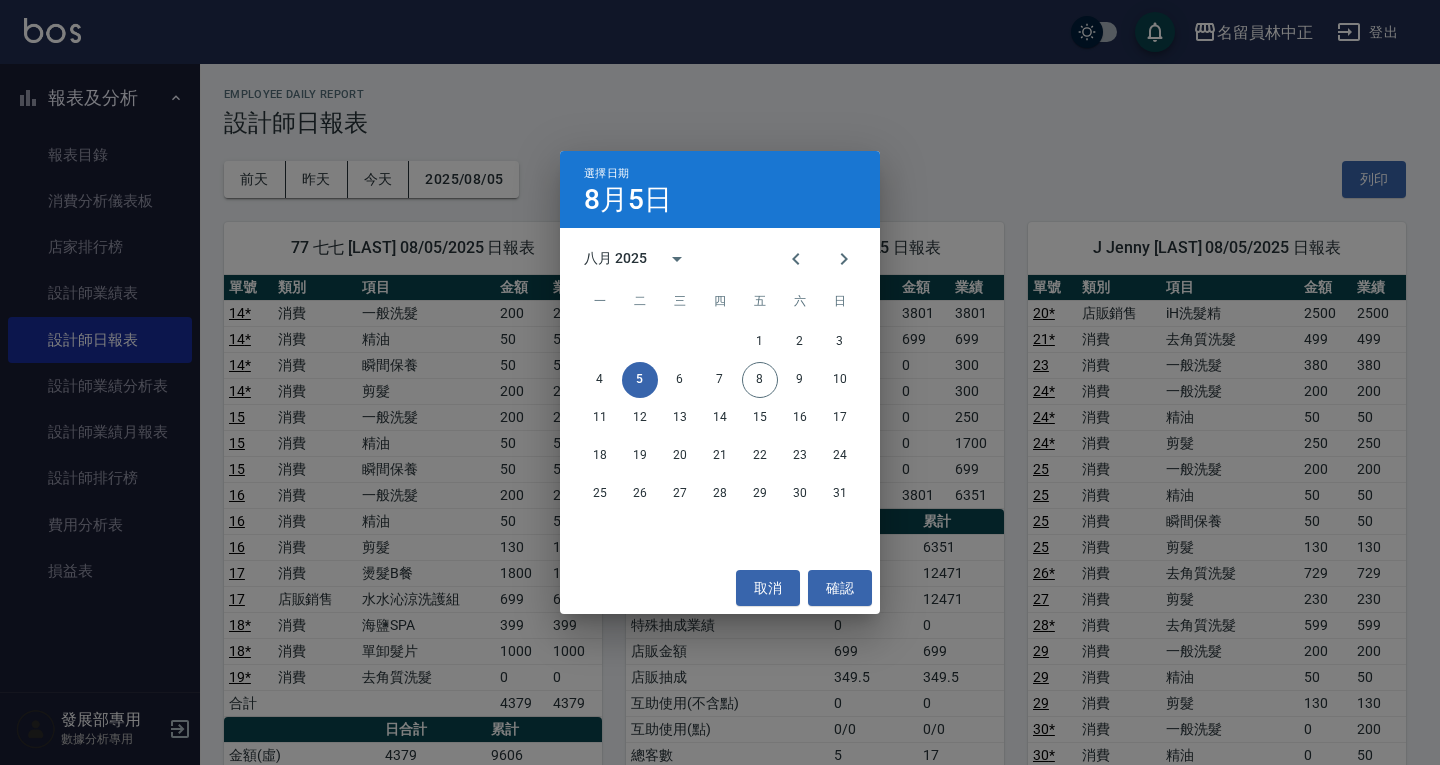 click on "選擇日期 8月5日 八月 2025 一 二 三 四 五 六 日 1 2 3 4 5 6 7 8 9 10 11 12 13 14 15 16 17 18 19 20 21 22 23 24 25 26 27 28 29 30 31 取消 確認" at bounding box center [720, 382] 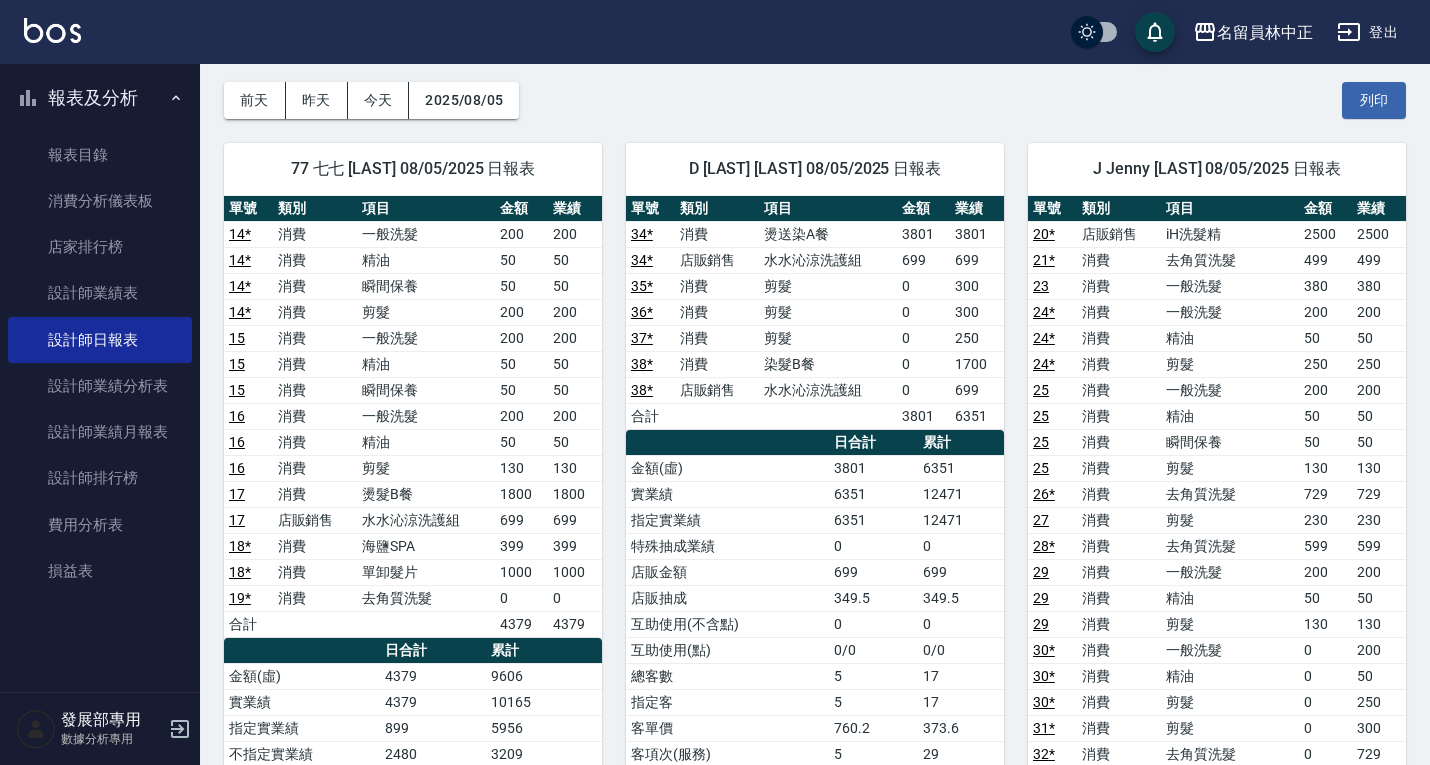 scroll, scrollTop: 0, scrollLeft: 0, axis: both 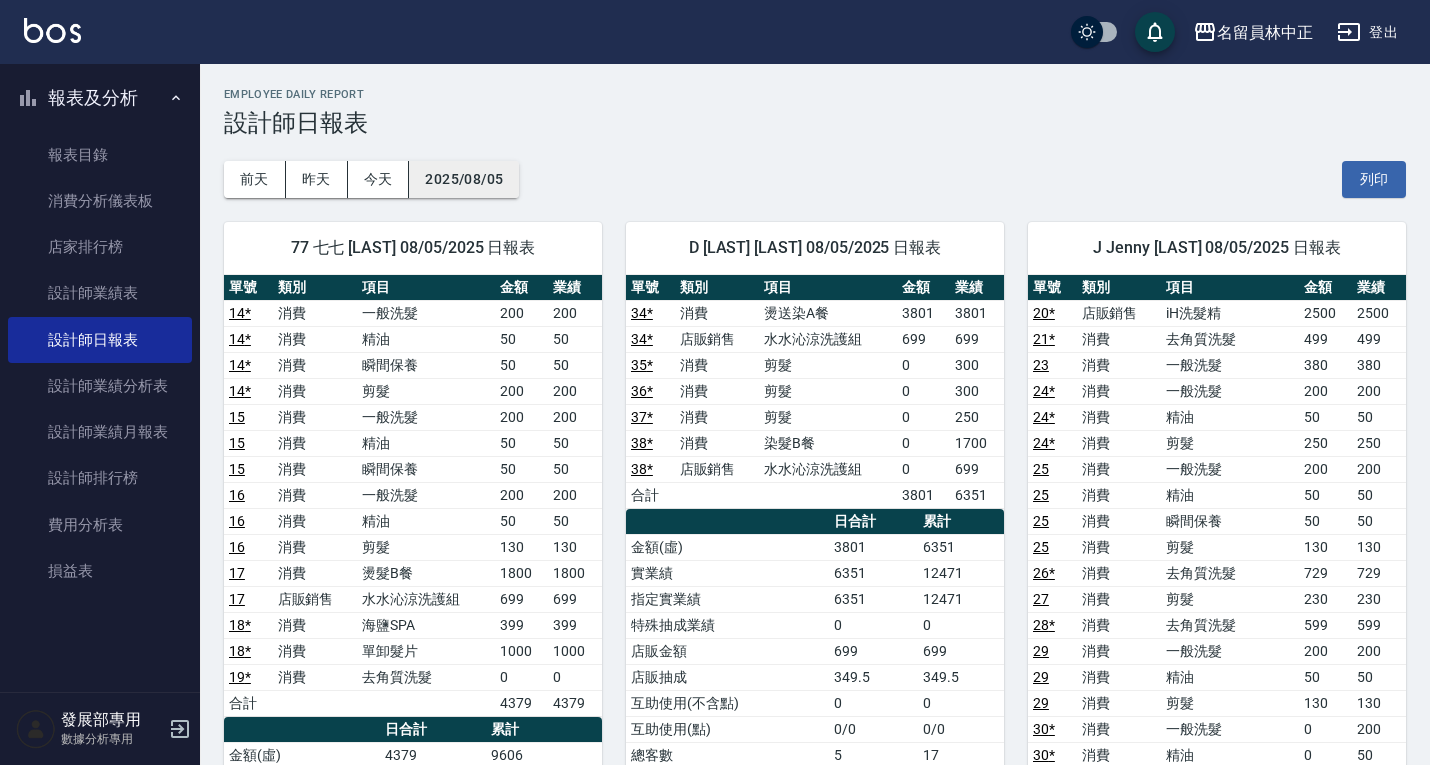 click on "2025/08/05" at bounding box center [464, 179] 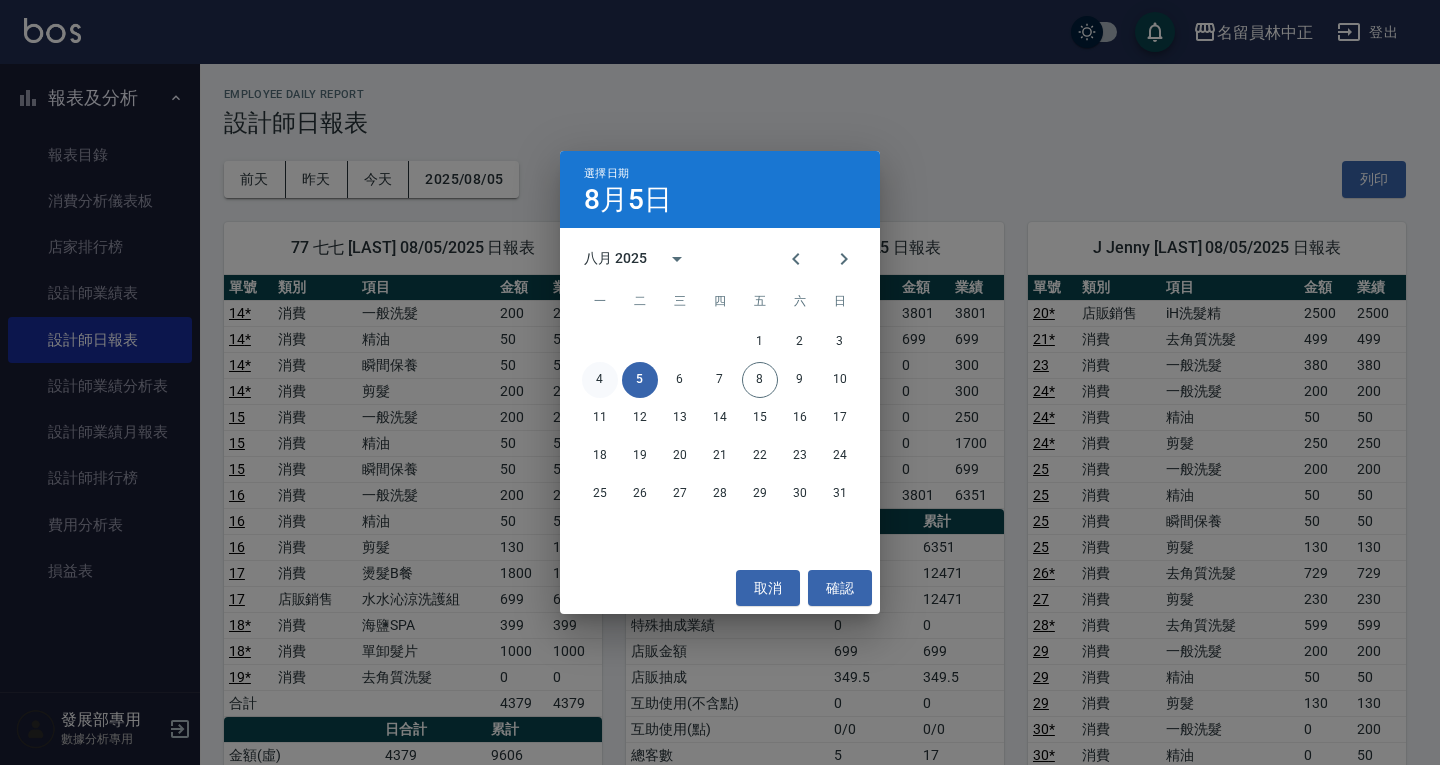 click on "4" at bounding box center (600, 380) 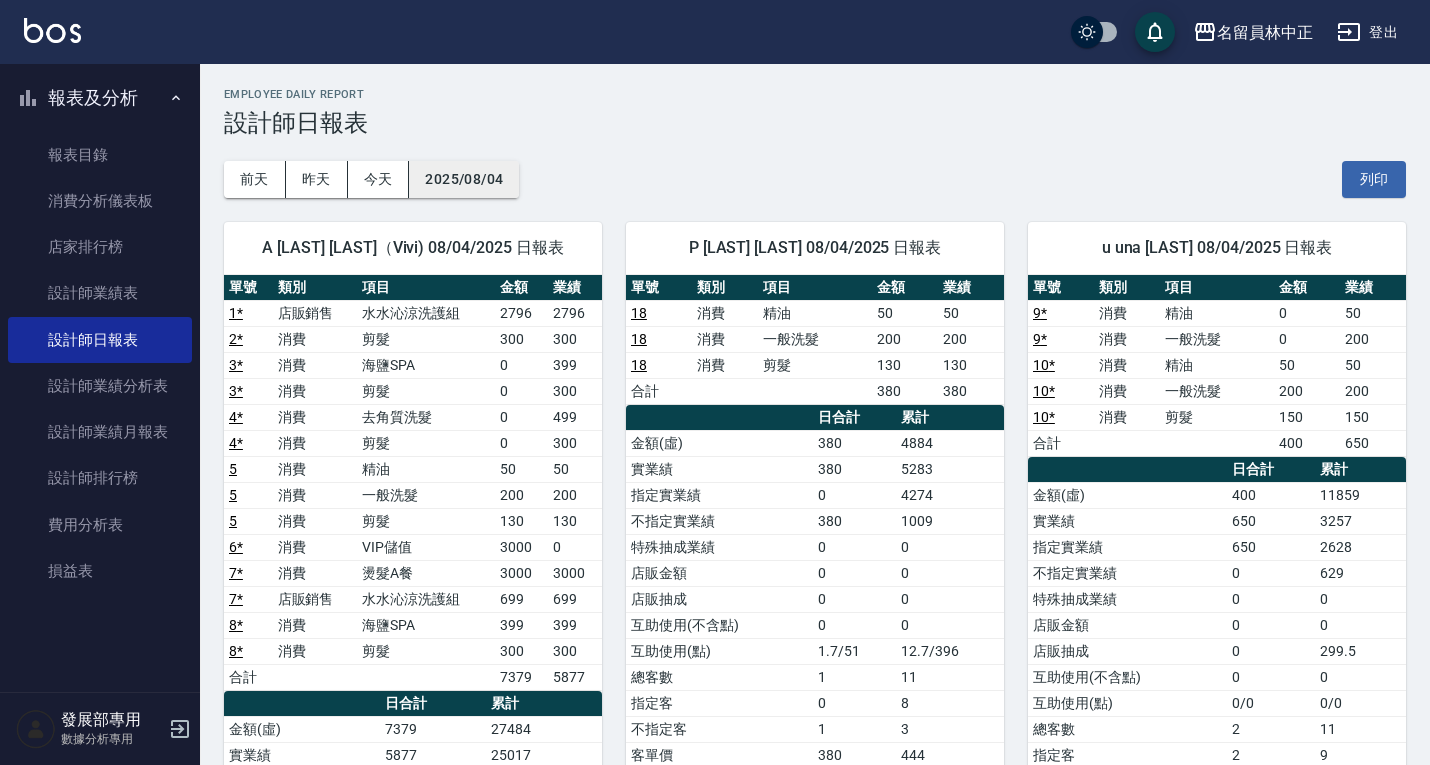 click on "2025/08/04" at bounding box center (464, 179) 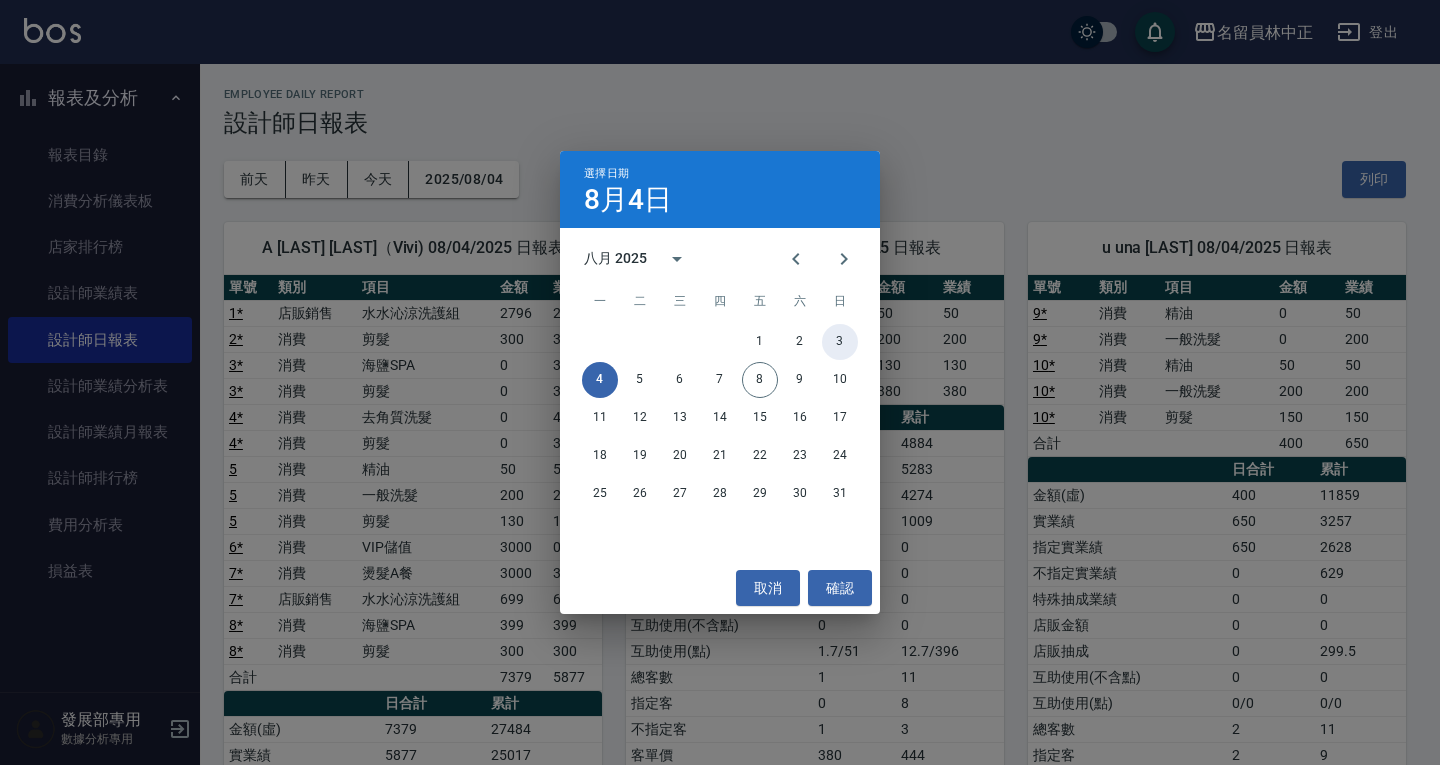 click on "3" at bounding box center (840, 342) 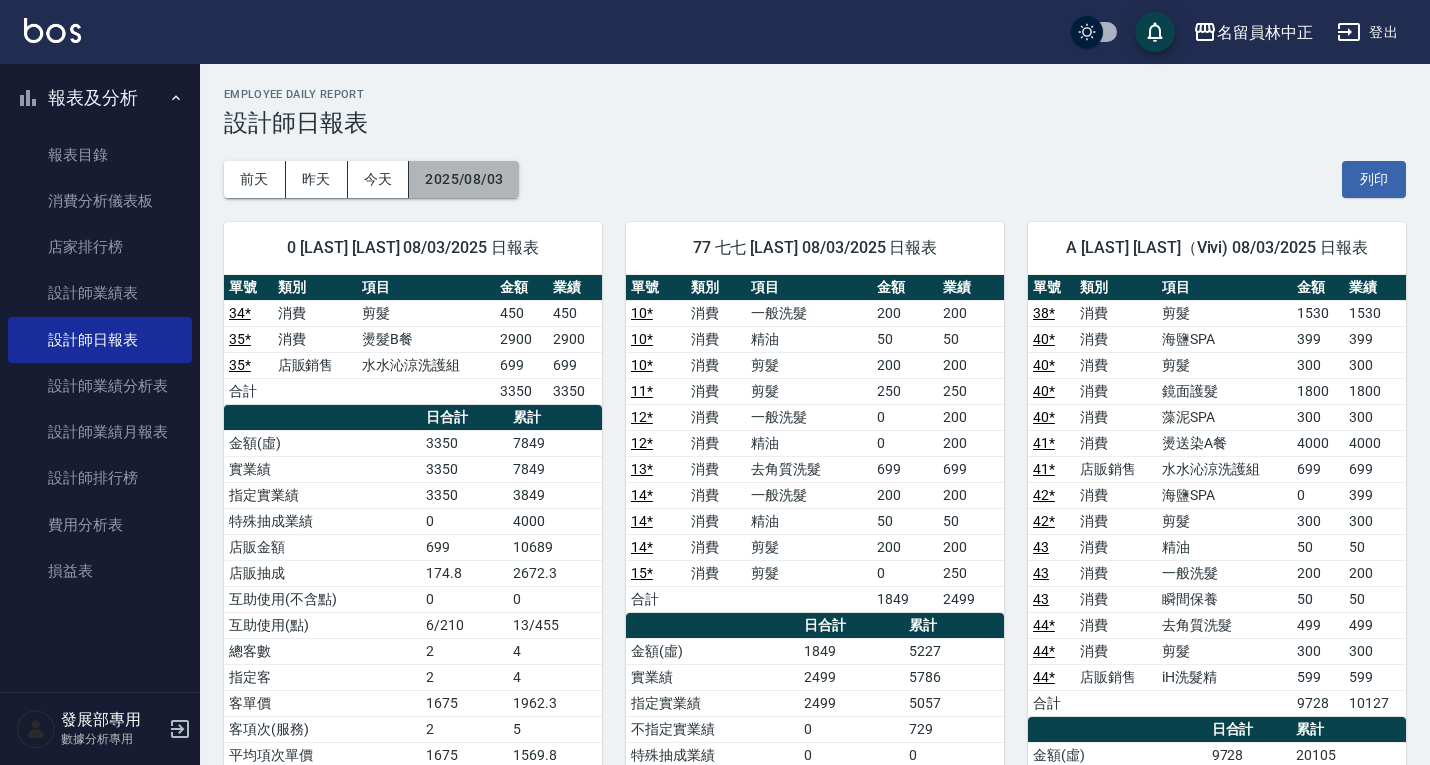 click on "2025/08/03" at bounding box center [464, 179] 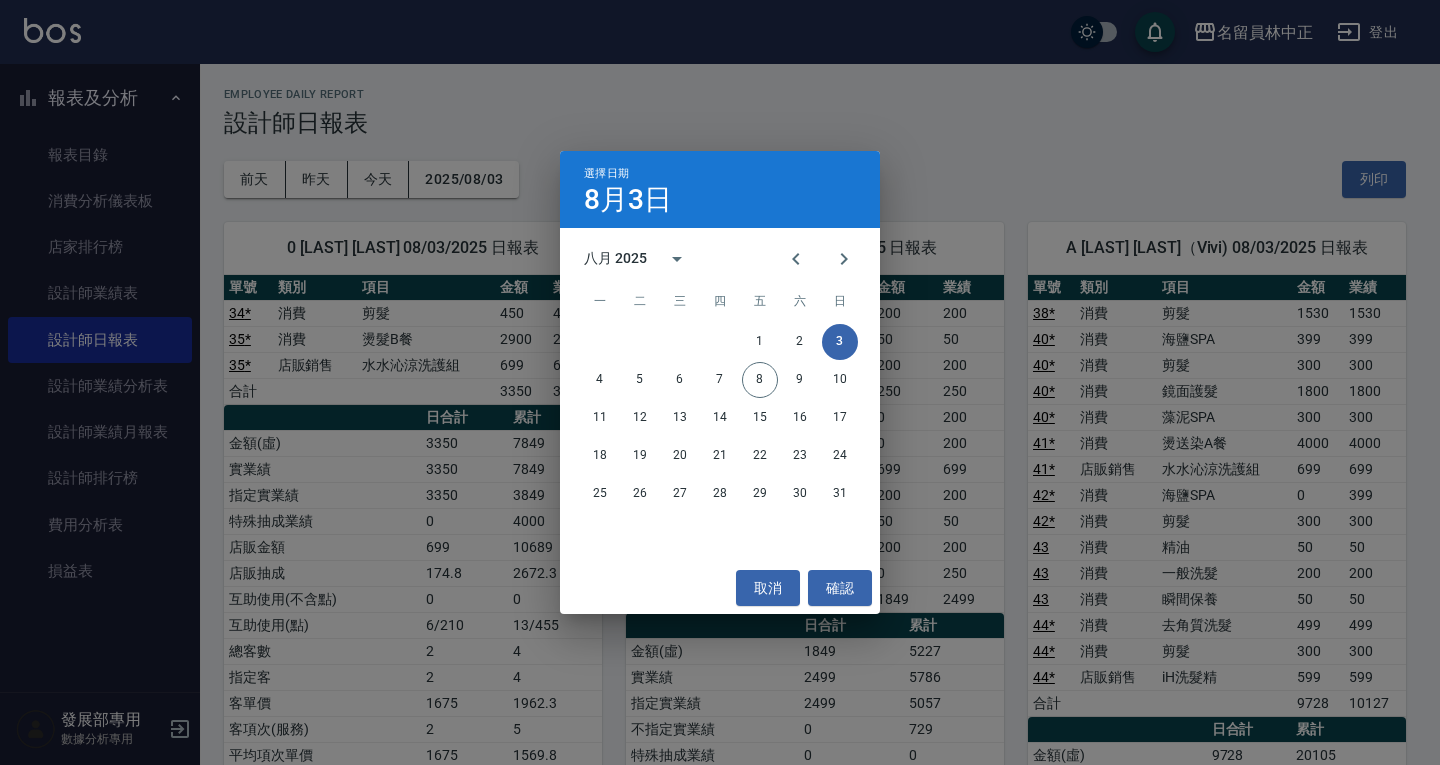 click on "1 2 3" at bounding box center (720, 342) 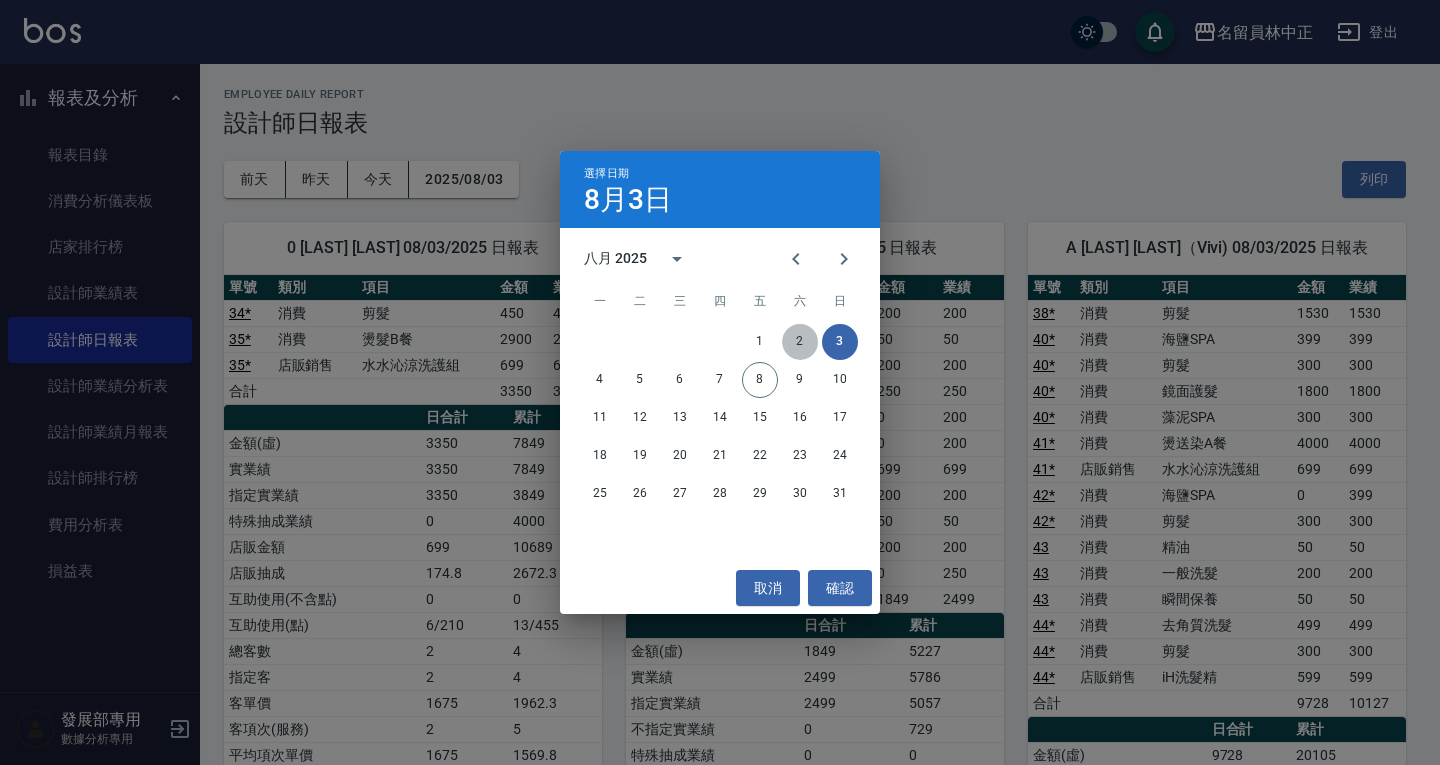 click on "2" at bounding box center (800, 342) 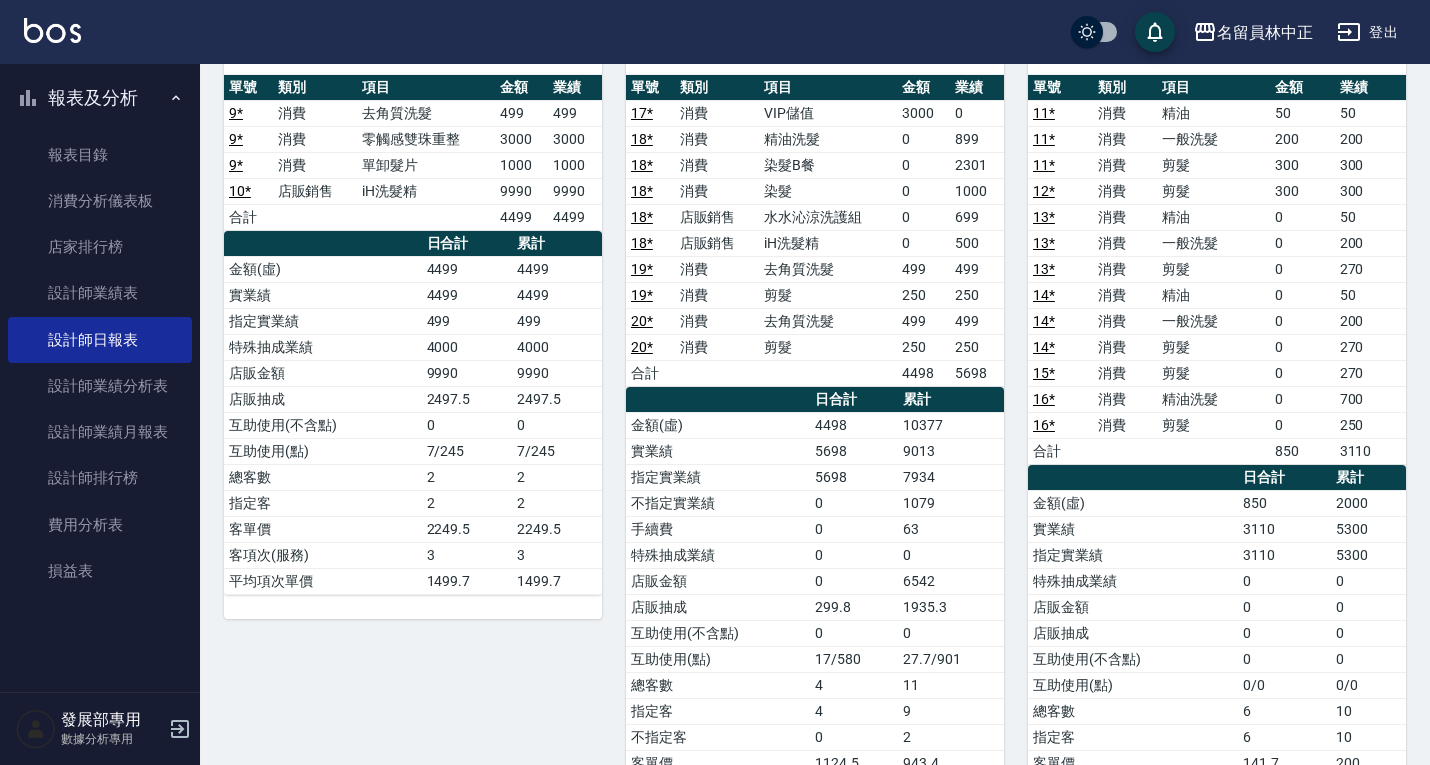 scroll, scrollTop: 0, scrollLeft: 0, axis: both 